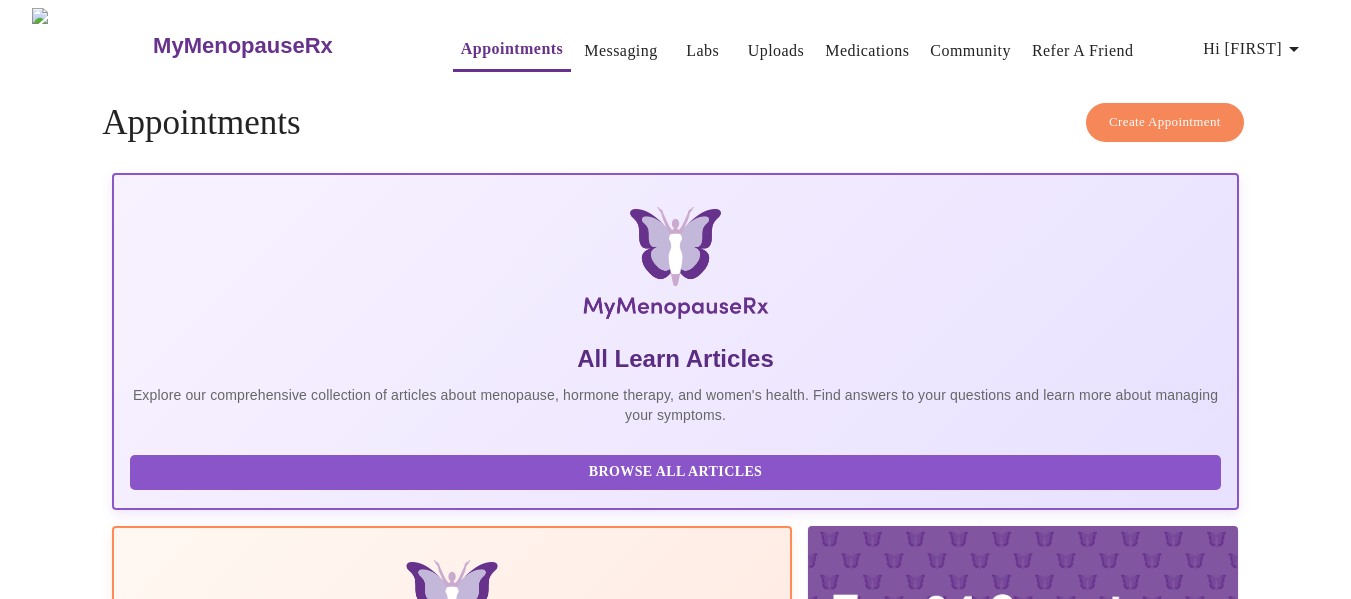 scroll, scrollTop: 0, scrollLeft: 0, axis: both 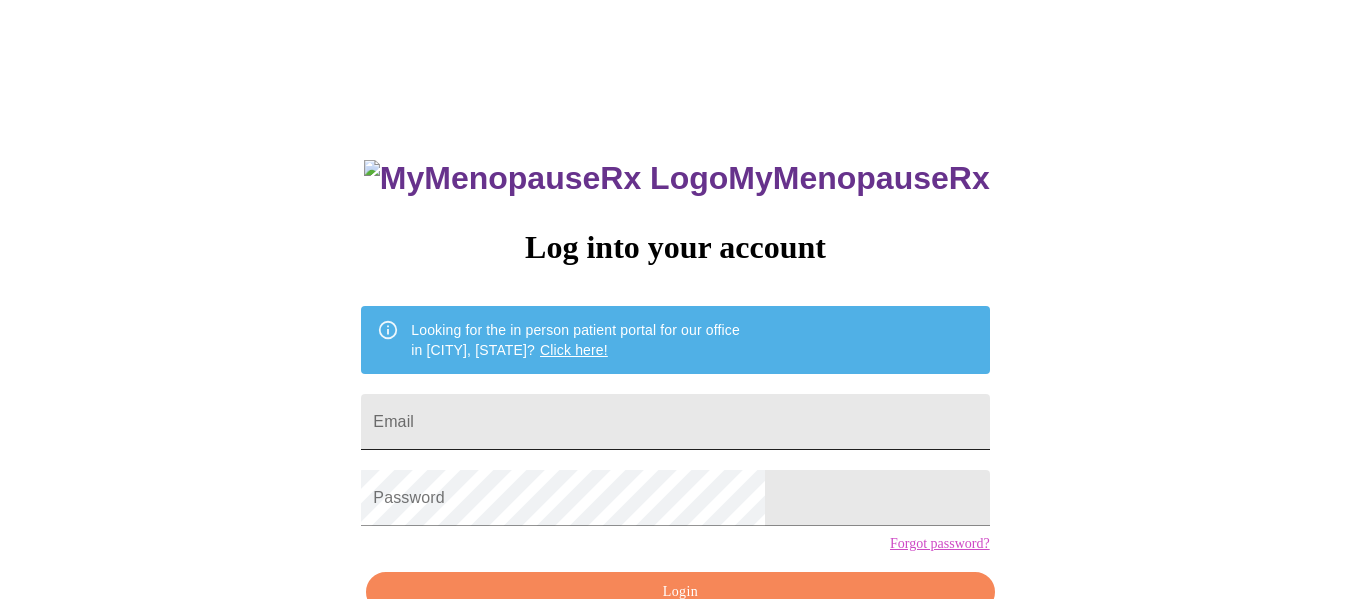 click on "Email" at bounding box center [675, 422] 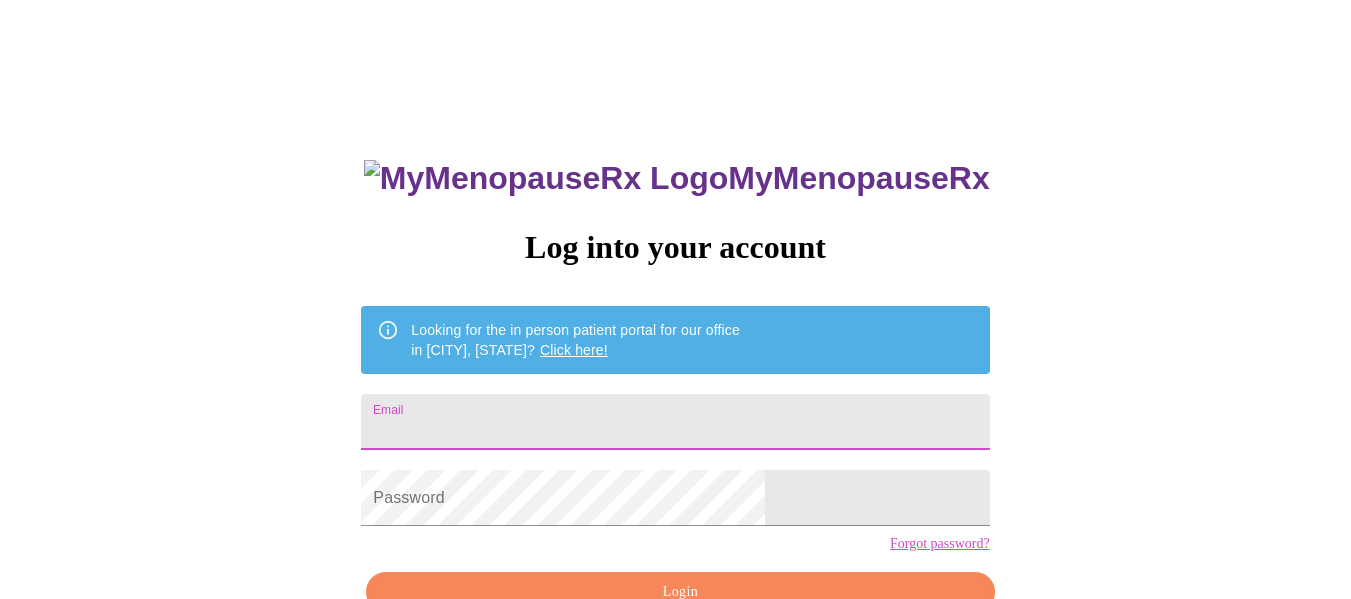 type on "[EMAIL]" 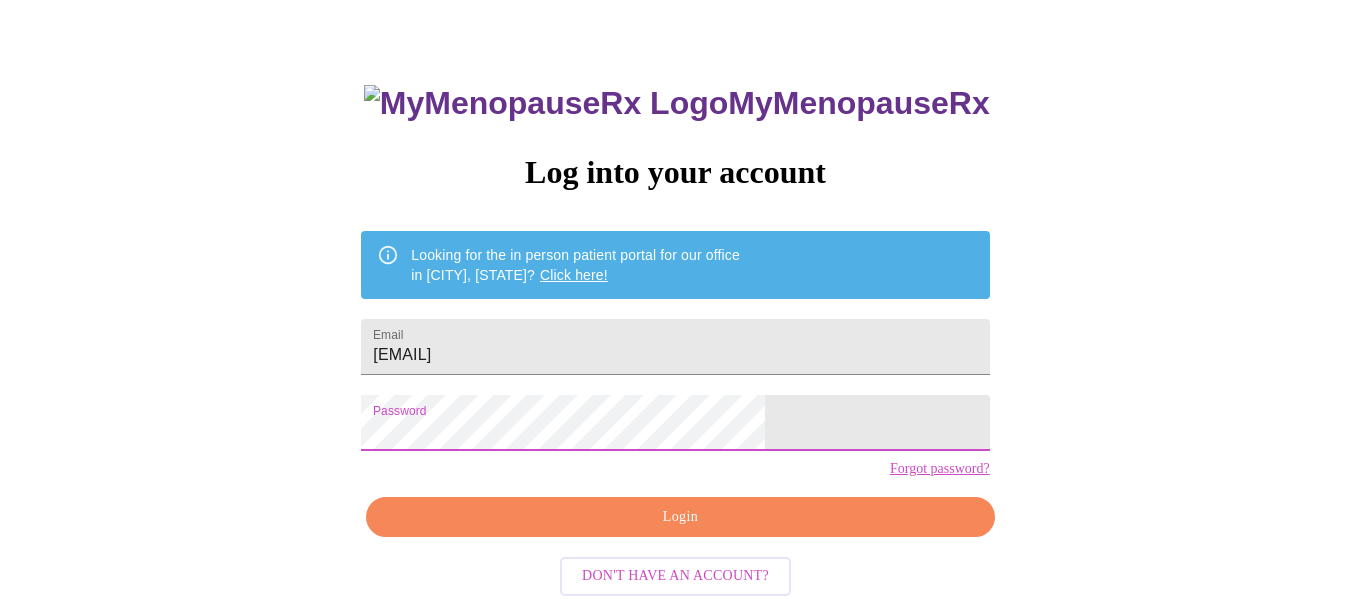 scroll, scrollTop: 117, scrollLeft: 0, axis: vertical 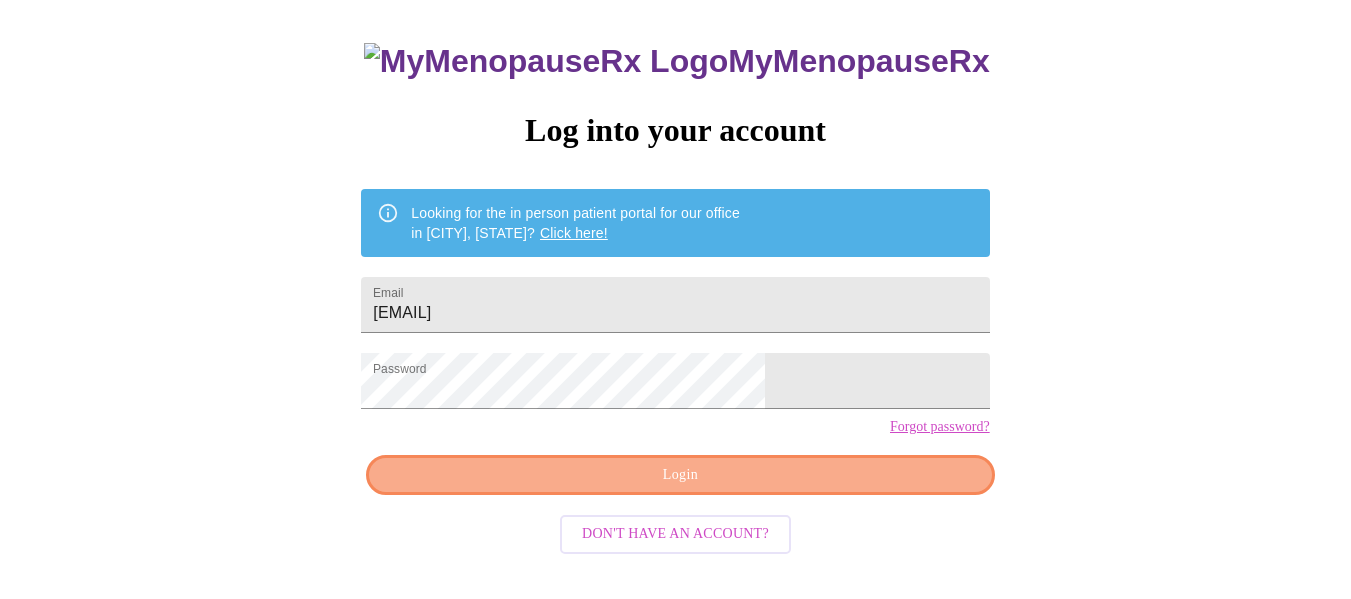 click on "Login" at bounding box center [680, 475] 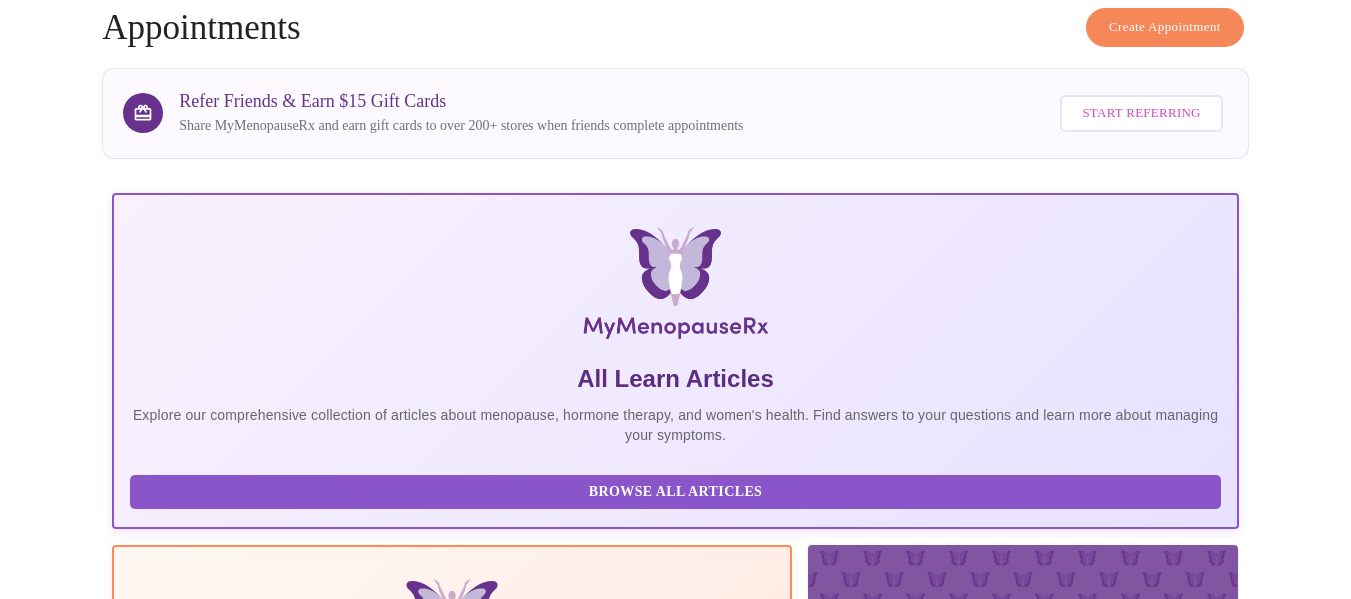 scroll, scrollTop: 117, scrollLeft: 0, axis: vertical 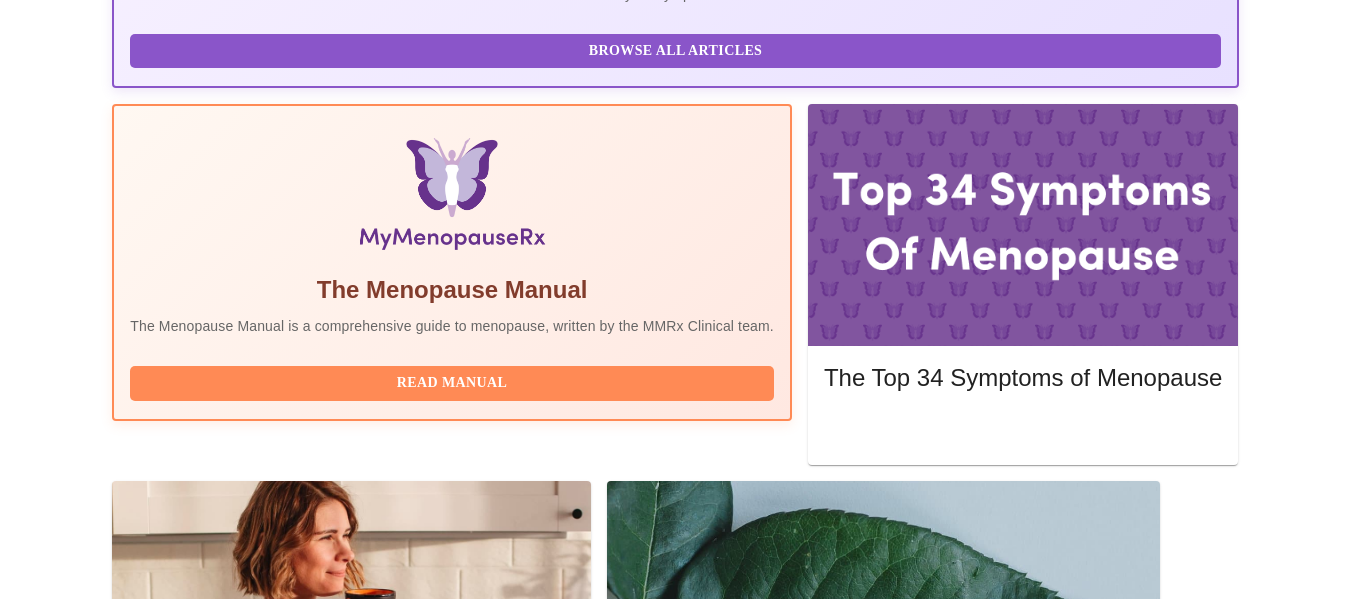click on "Complete Pre-Assessment" at bounding box center (1103, 1687) 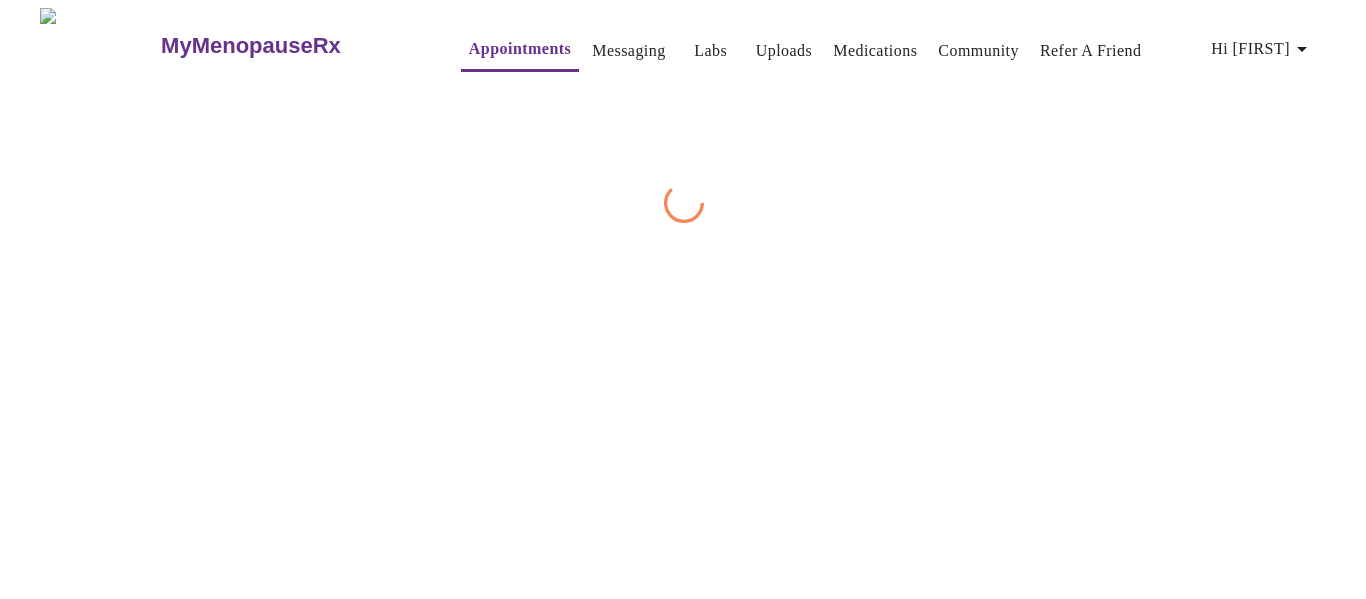 scroll, scrollTop: 0, scrollLeft: 0, axis: both 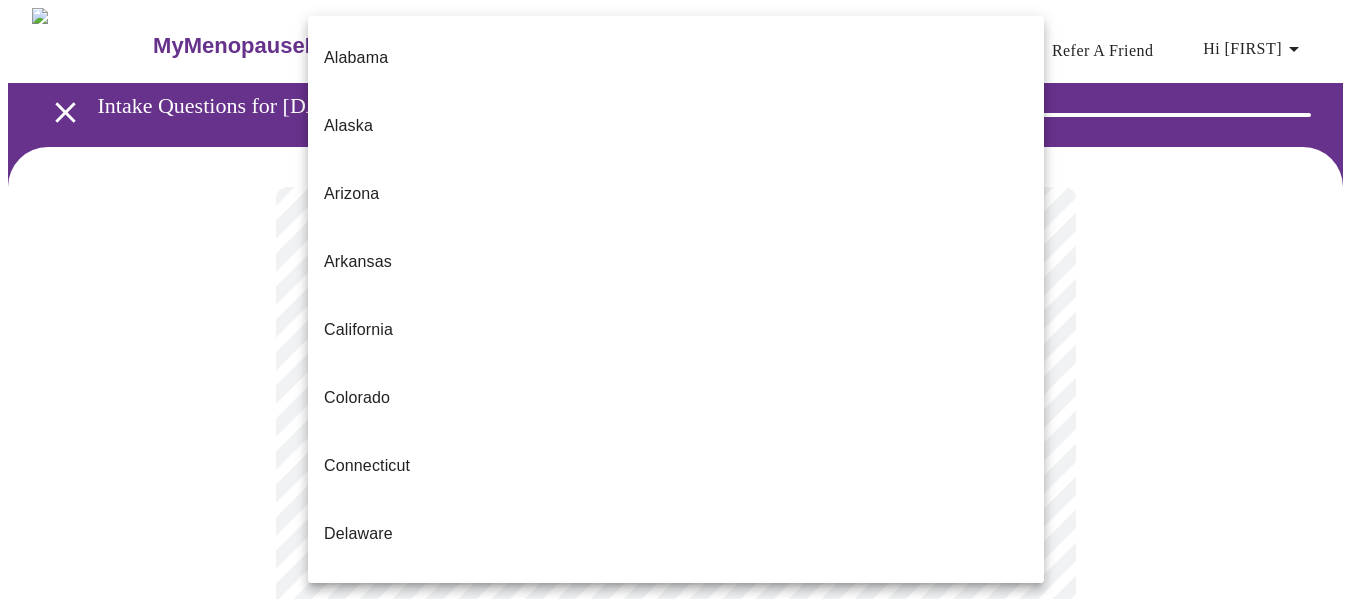 click on "[STATE]
[STATE]
[STATE]
[STATE]
[STATE]
[STATE]
[STATE]
[STATE]
[STATE]
[STATE]
[STATE]
[STATE]
[STATE]
[STATE]
[STATE]
[STATE]
[STATE]
[STATE]
[STATE]
[STATE]
[STATE]
[STATE]
[STATE]
[STATE]
[STATE]
[STATE]
[STATE]
[STATE]
[STATE]
[STATE]
[STATE]
[STATE]
[STATE]
[STATE]
[STATE]
[STATE]
[STATE]
[STATE]
[STATE]
[STATE]
[STATE]
[STATE]
[STATE]
[STATE]
[STATE]
[STATE]
[STATE]
[STATE]
[STATE]" at bounding box center [683, 921] 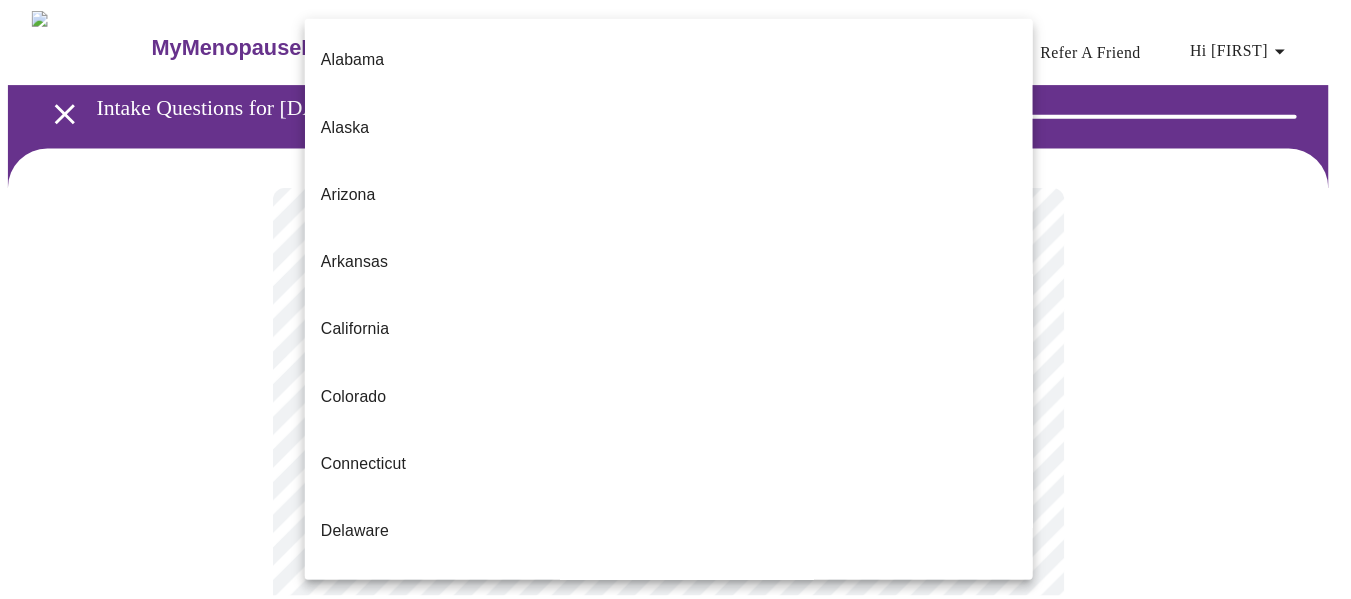 scroll, scrollTop: 323, scrollLeft: 0, axis: vertical 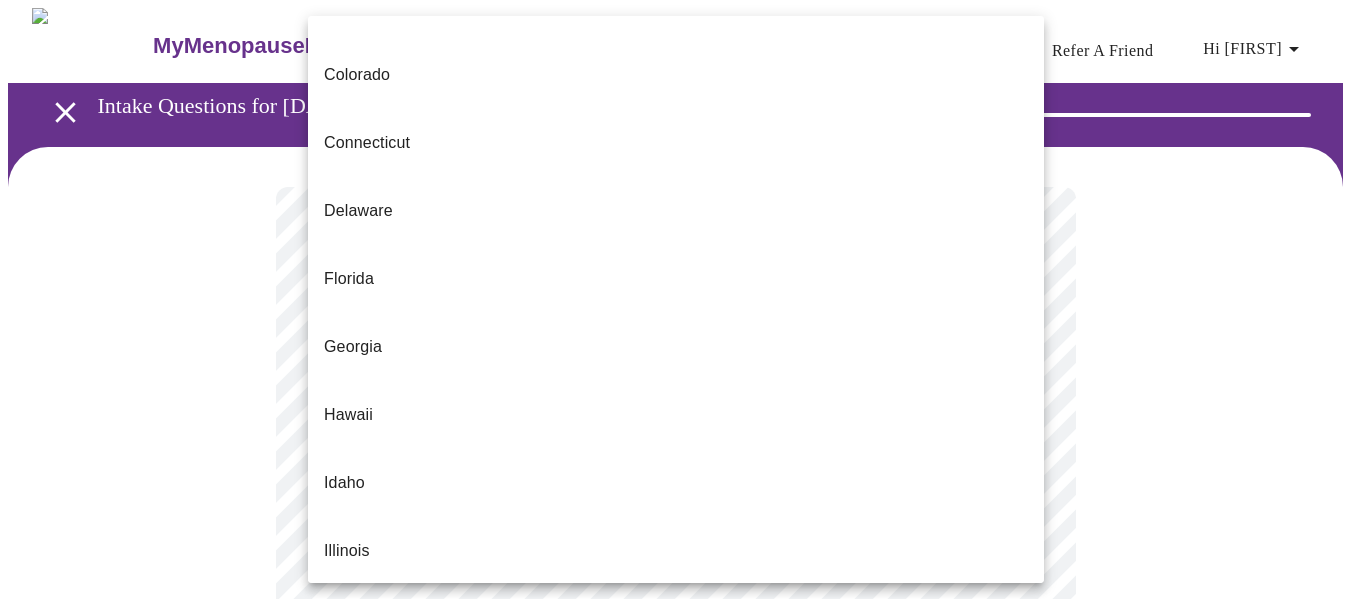 type 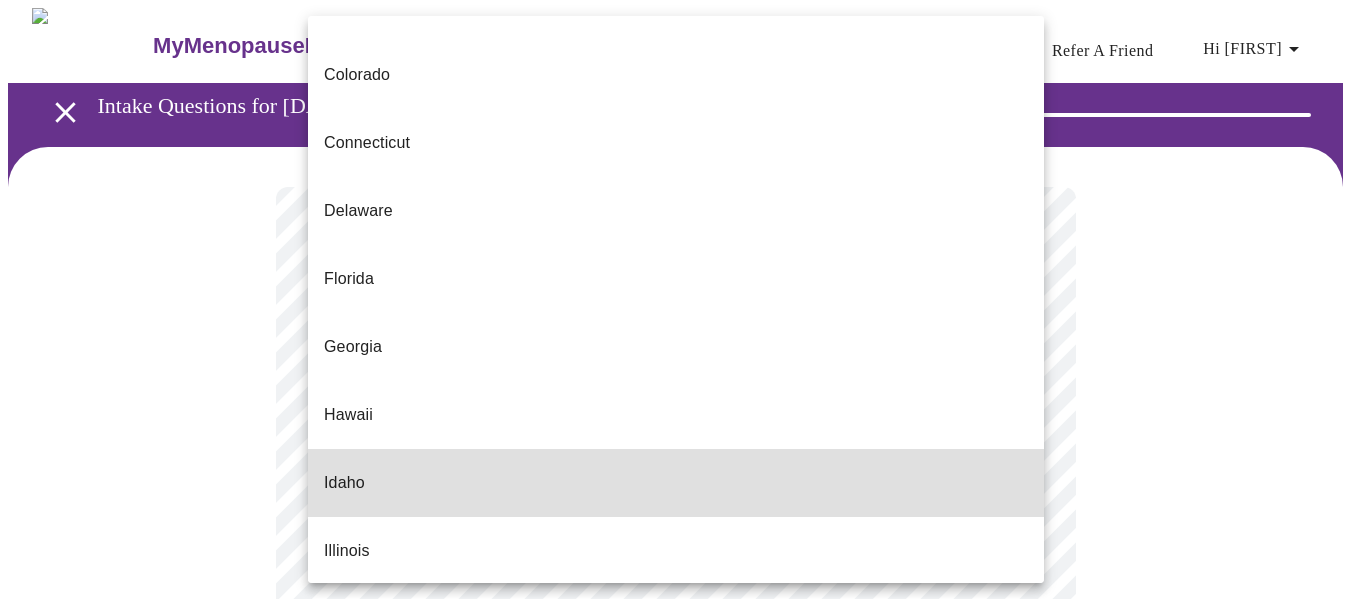 type 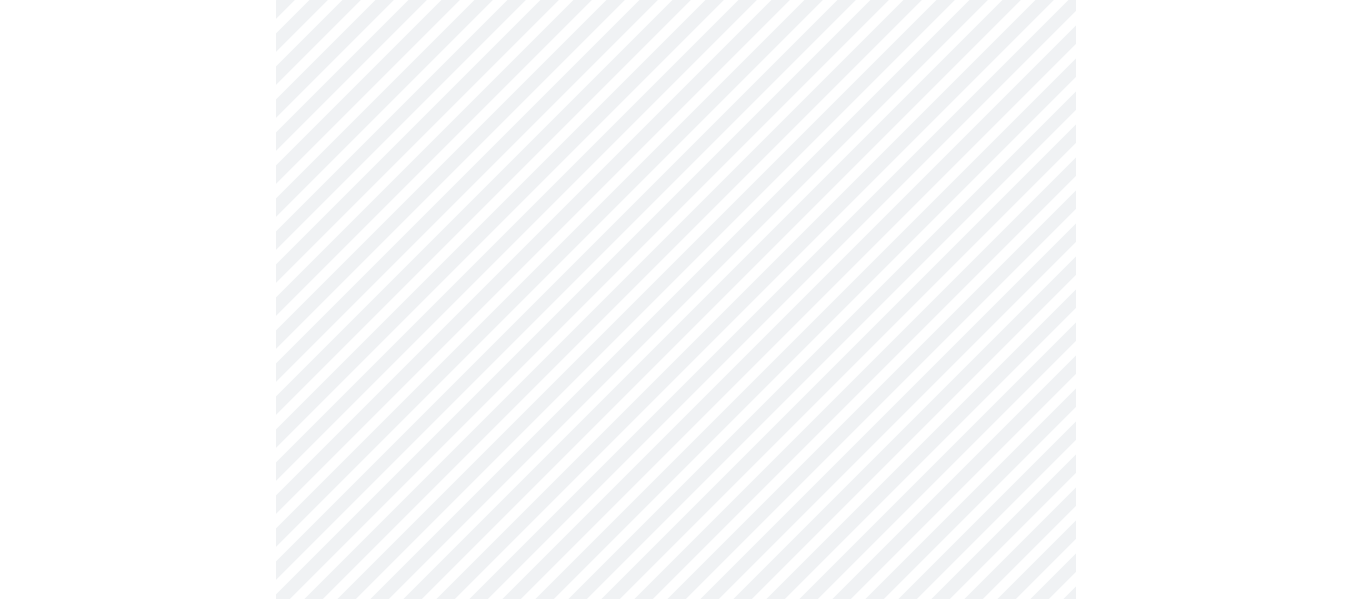 scroll, scrollTop: 368, scrollLeft: 0, axis: vertical 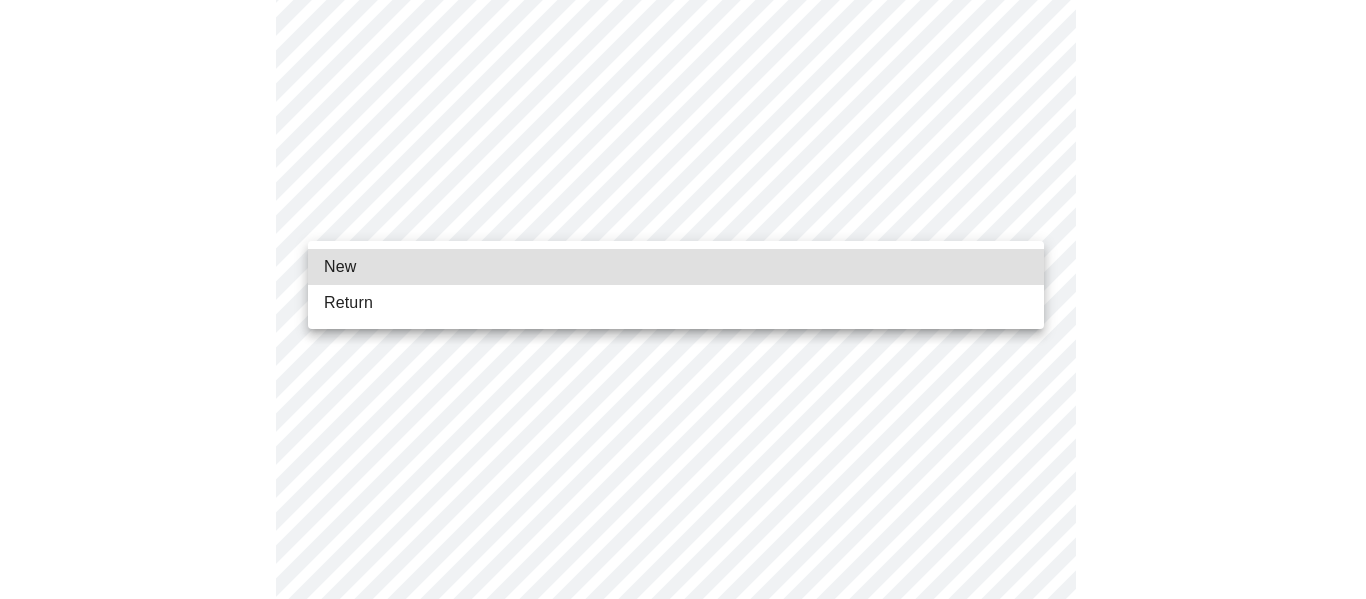 click on "MyMenopauseRx Appointments Messaging Labs 1 Uploads Medications Community Refer a Friend Hi [FIRST]   Intake Questions for [DAY], [MONTH] [DAY_NUM] [YEAR] @ [TIME]-[TIME] [TIMEZONE] 1  /  13 Settings Billing Invoices Log out New Return" at bounding box center [683, 547] 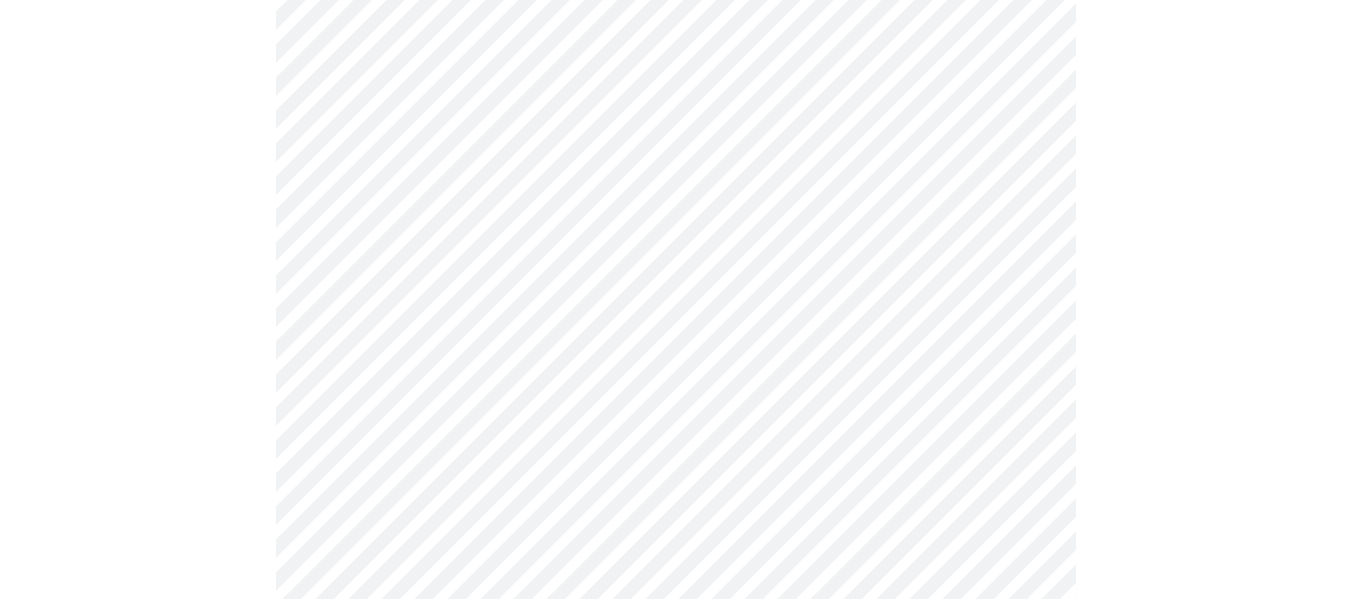 scroll, scrollTop: 568, scrollLeft: 0, axis: vertical 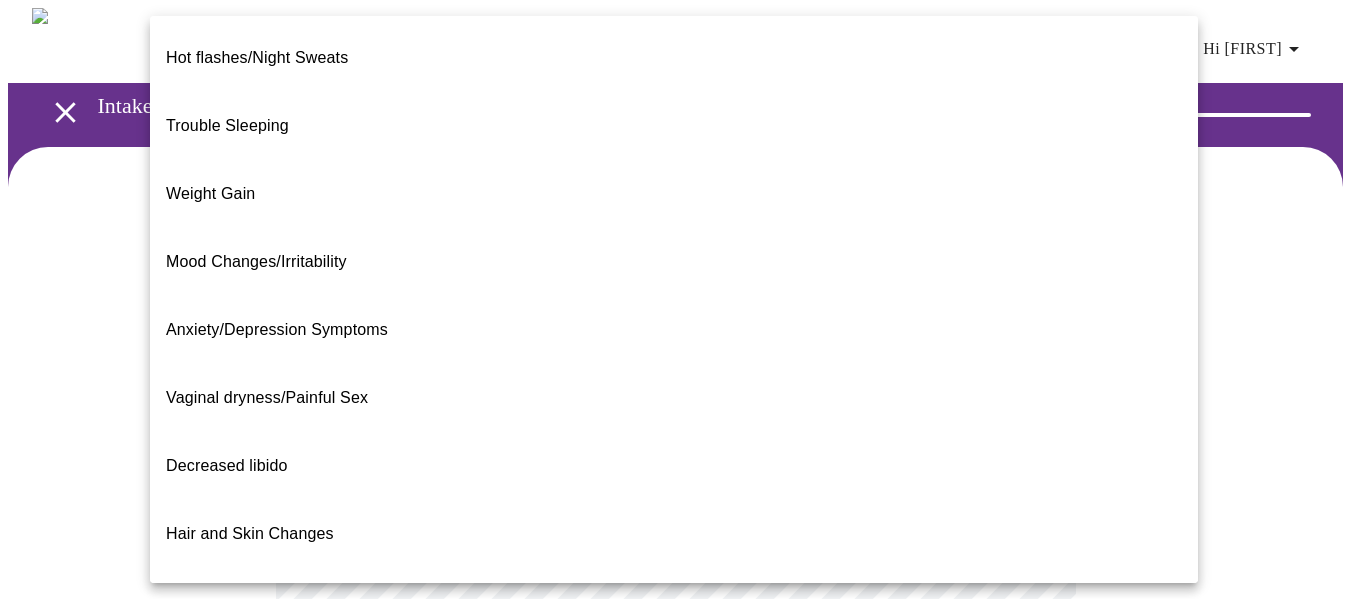 click on "MyMenopauseRx Appointments Messaging Labs 1 Uploads Medications Community Refer a Friend Hi [FIRST]   Intake Questions for [DAY], [MONTH] [DAY_NUM] [YEAR] @ [TIME]-[TIME] [TIMEZONE] 2  /  13 Settings Billing Invoices Log out Hot flashes/Night Sweats
Trouble Sleeping
Weight Gain
Mood Changes/Irritability
Anxiety/Depression Symptoms
Vaginal dryness/Painful Sex
Decreased libido
Hair and Skin Changes
Bone Health (Osteopenia,Osteoporosis, Obtain an order for a bone density test)
Metabolic Health (Pre-diabetes, Elevated Cholesterol, Vitamin D, Abnormal Lab Testing, Obtain an order for a Coronary Calcium Heart Scan)
Period Problems
Postmenopausal Bleeding
Orgasms are weak
UTI Symptoms
Vaginal Infection
Herpes (oral, genital)
STD Testing
I feel great - just need a refill.
Other" at bounding box center (683, 609) 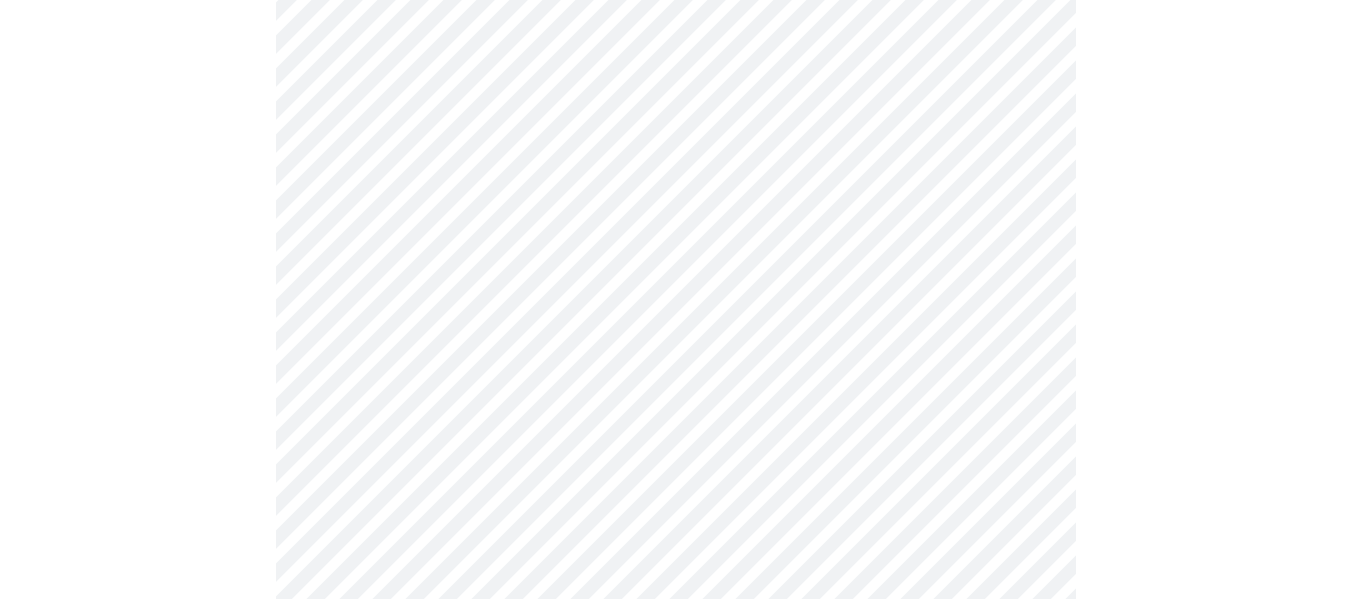 scroll, scrollTop: 355, scrollLeft: 0, axis: vertical 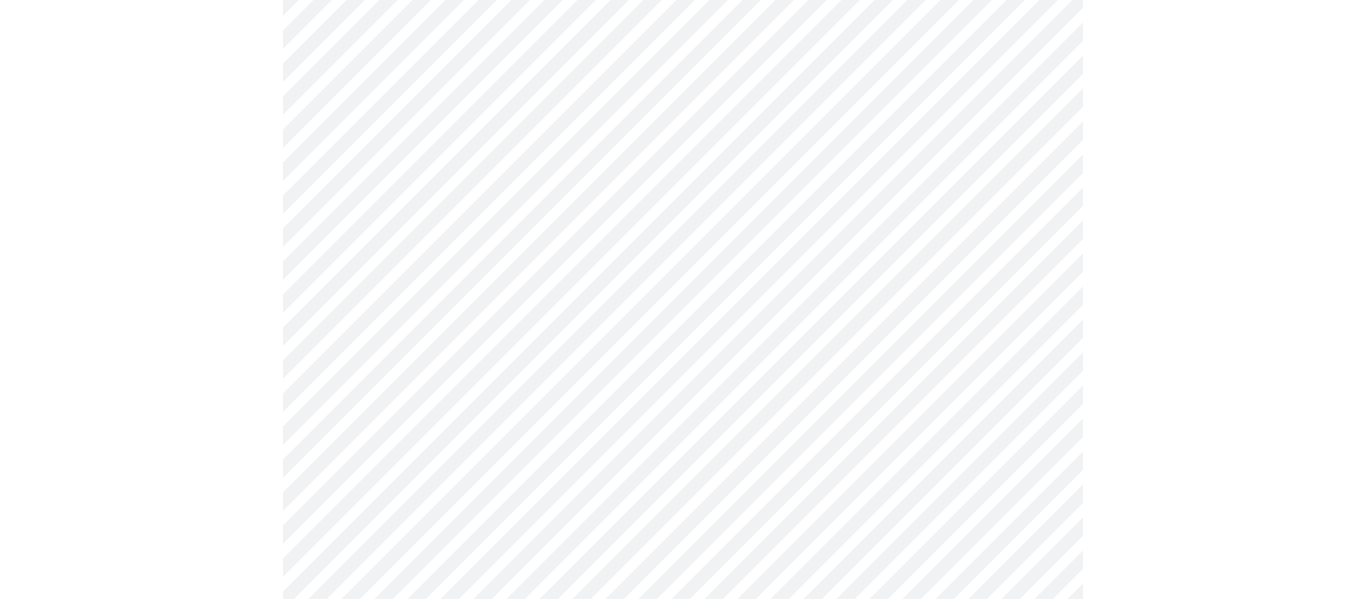click on "MyMenopauseRx Appointments Messaging Labs 1 Uploads Medications Community Refer a Friend Hi [FIRST]   Intake Questions for [DAY], [MONTH] [DAY_NUM] [YEAR] @ [TIME]-[TIME] [TIMEZONE] 2  /  13 Settings Billing Invoices Log out" at bounding box center [683, 248] 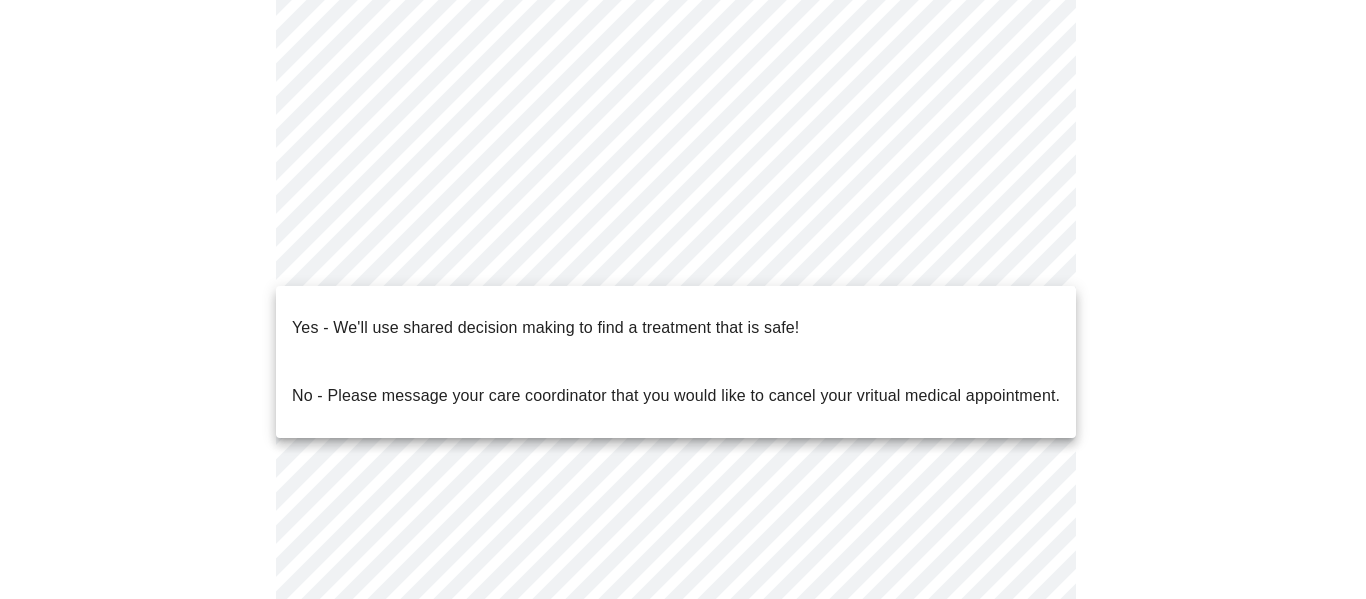 click on "Yes - We'll use shared decision making to find a treatment that is safe!" at bounding box center (545, 328) 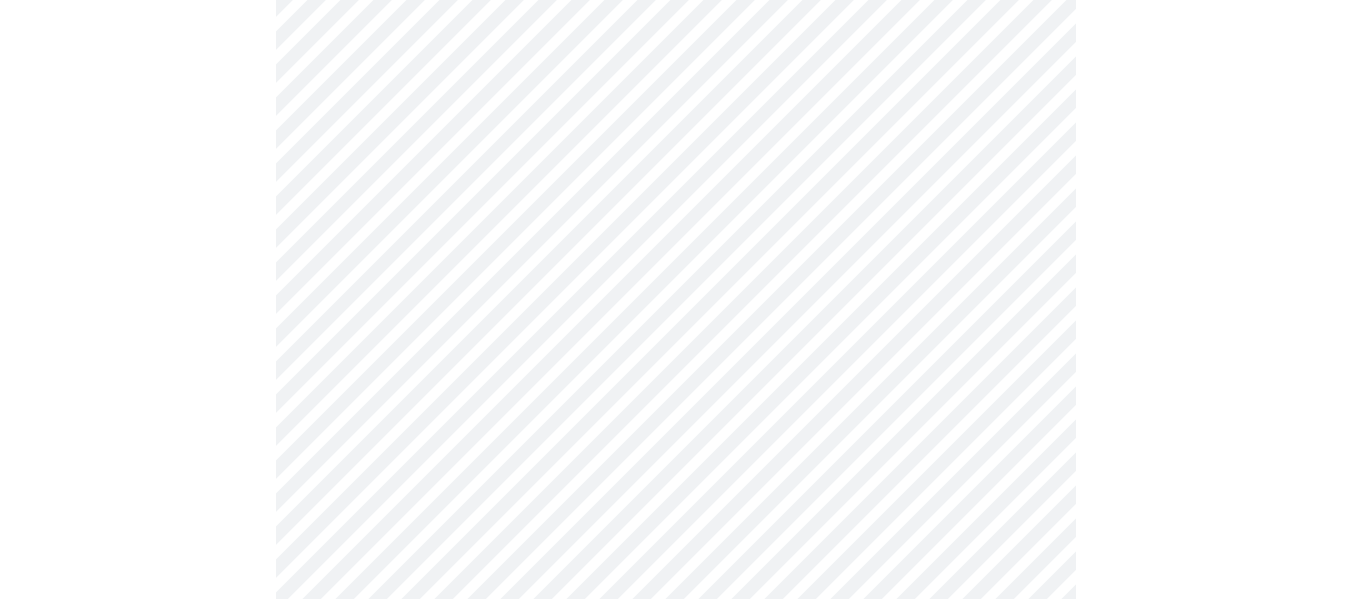 scroll, scrollTop: 536, scrollLeft: 0, axis: vertical 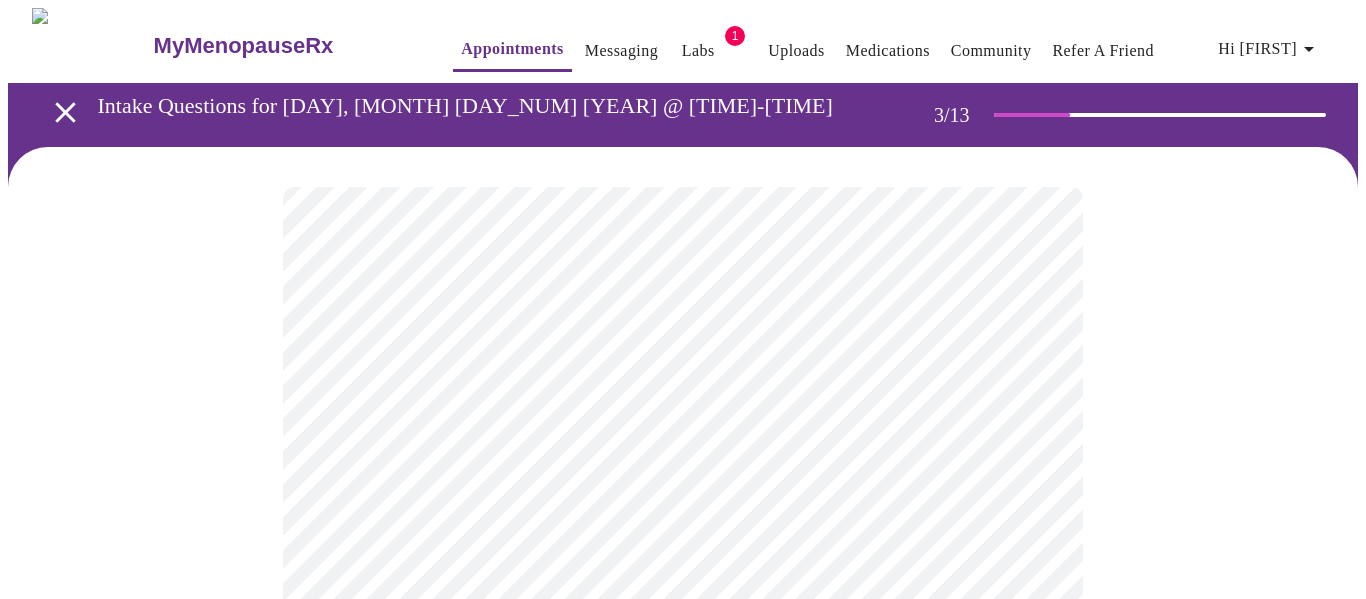click on "MyMenopauseRx Appointments Messaging Labs 1 Uploads Medications Community Refer a Friend Hi [FIRST]   Intake Questions for [DAY], [MONTH] [DAY_NUM] [YEAR] @ [TIME]-[TIME] [TIMEZONE] 3  /  13 Settings Billing Invoices Log out" at bounding box center [683, 1359] 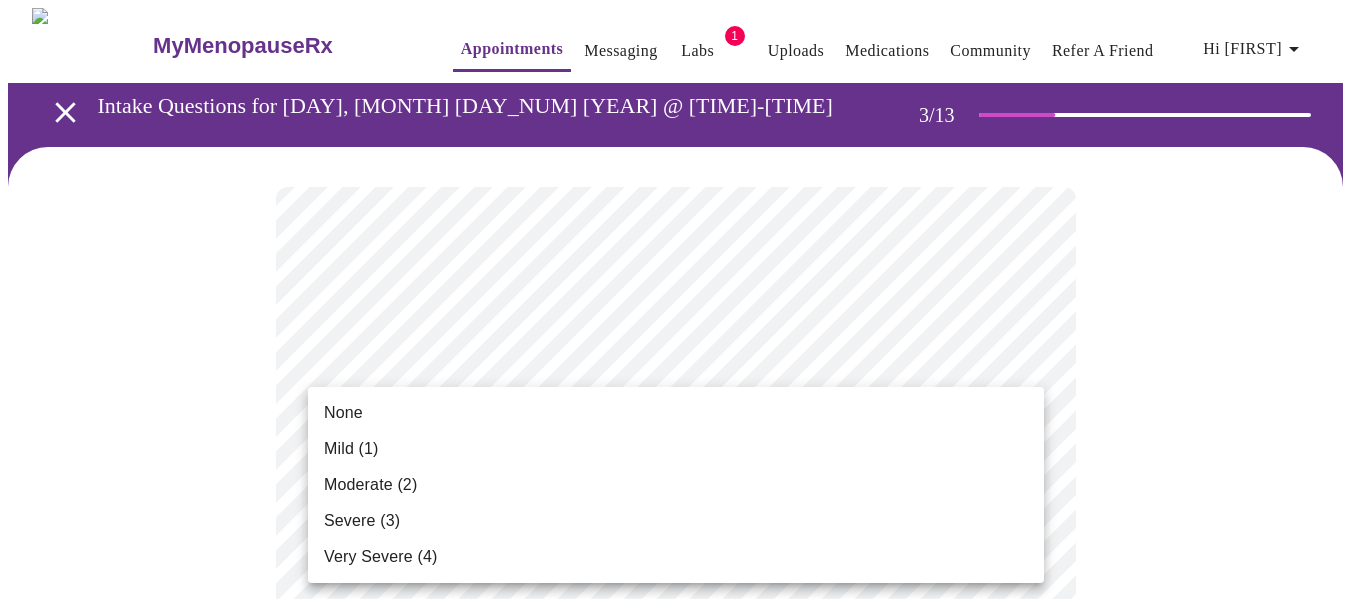 click on "Mild (1)" at bounding box center (676, 449) 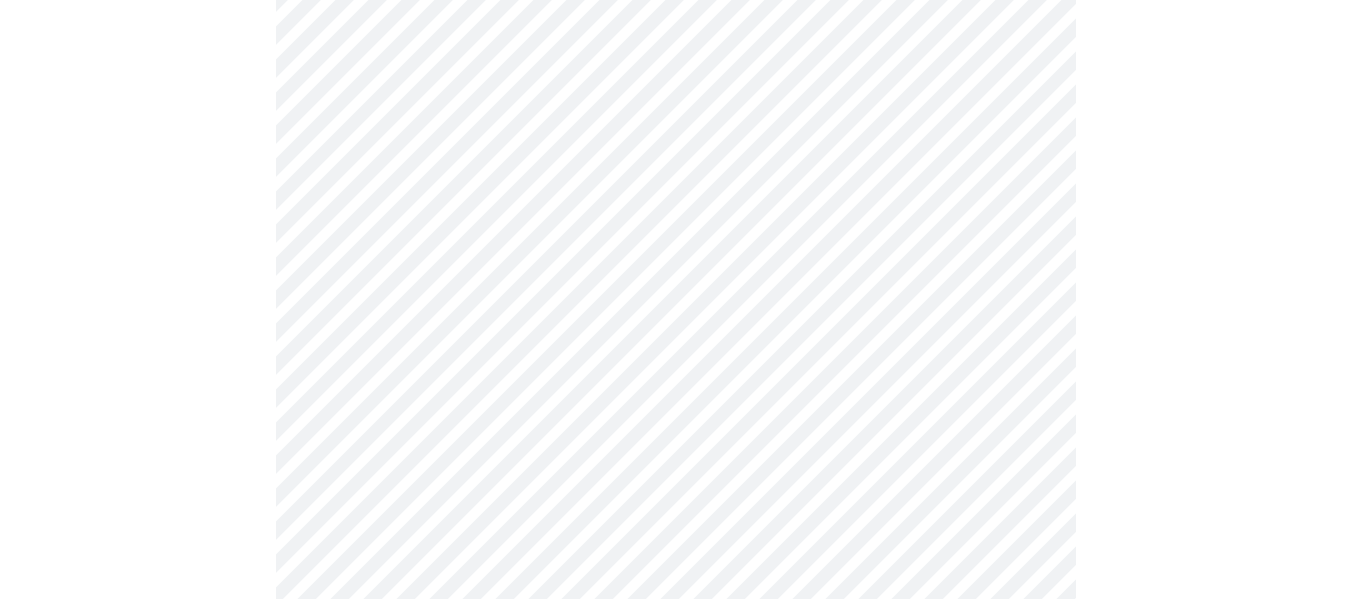 scroll, scrollTop: 486, scrollLeft: 0, axis: vertical 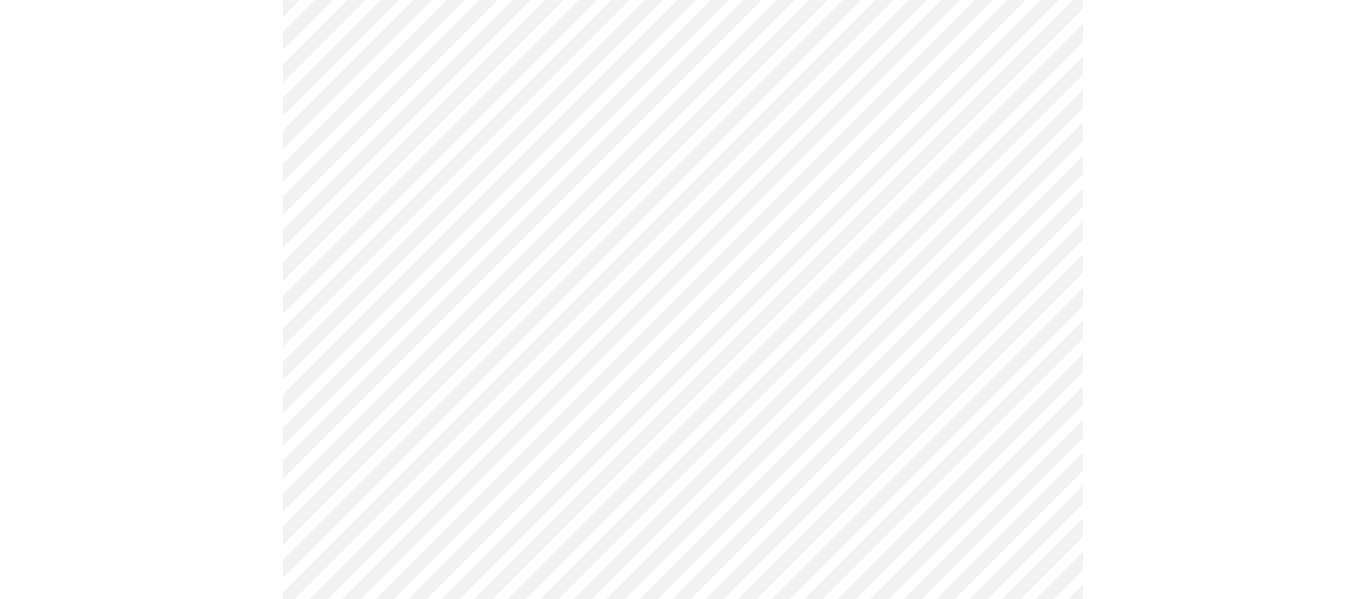 click on "MyMenopauseRx Appointments Messaging Labs 1 Uploads Medications Community Refer a Friend Hi [FIRST]   Intake Questions for [DAY], [MONTH] [DAY_NUM] [YEAR] @ [TIME]-[TIME] [TIMEZONE] 3  /  13 Settings Billing Invoices Log out" at bounding box center (683, 838) 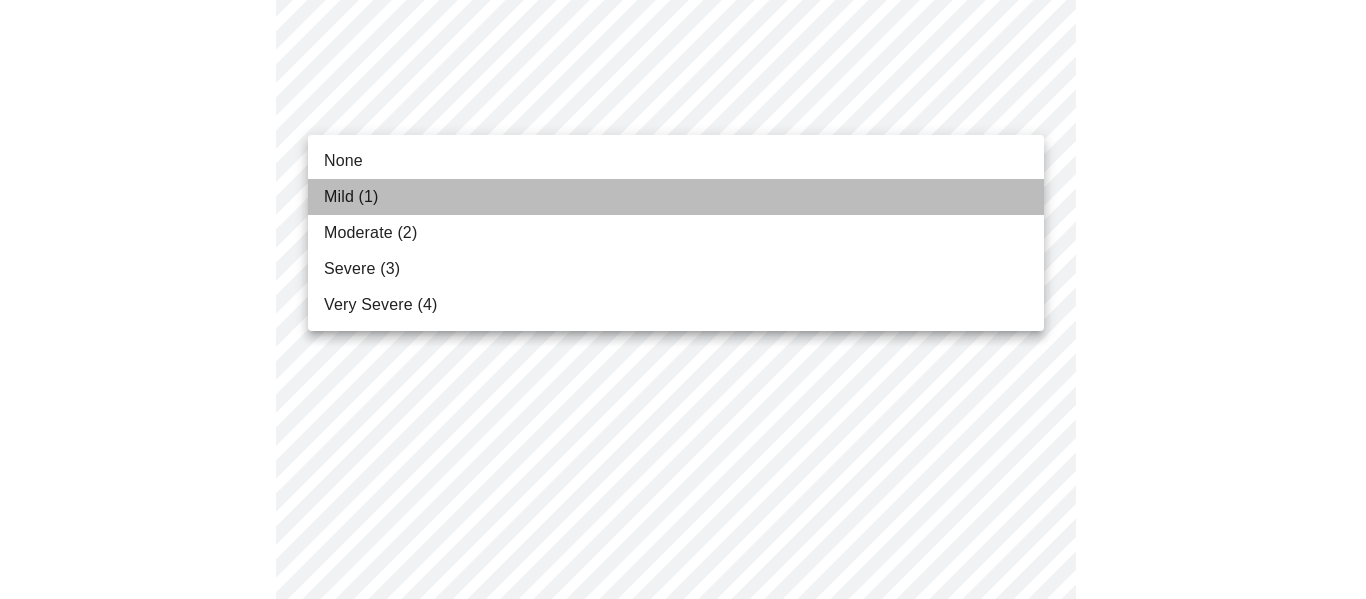 click on "Mild (1)" at bounding box center (676, 197) 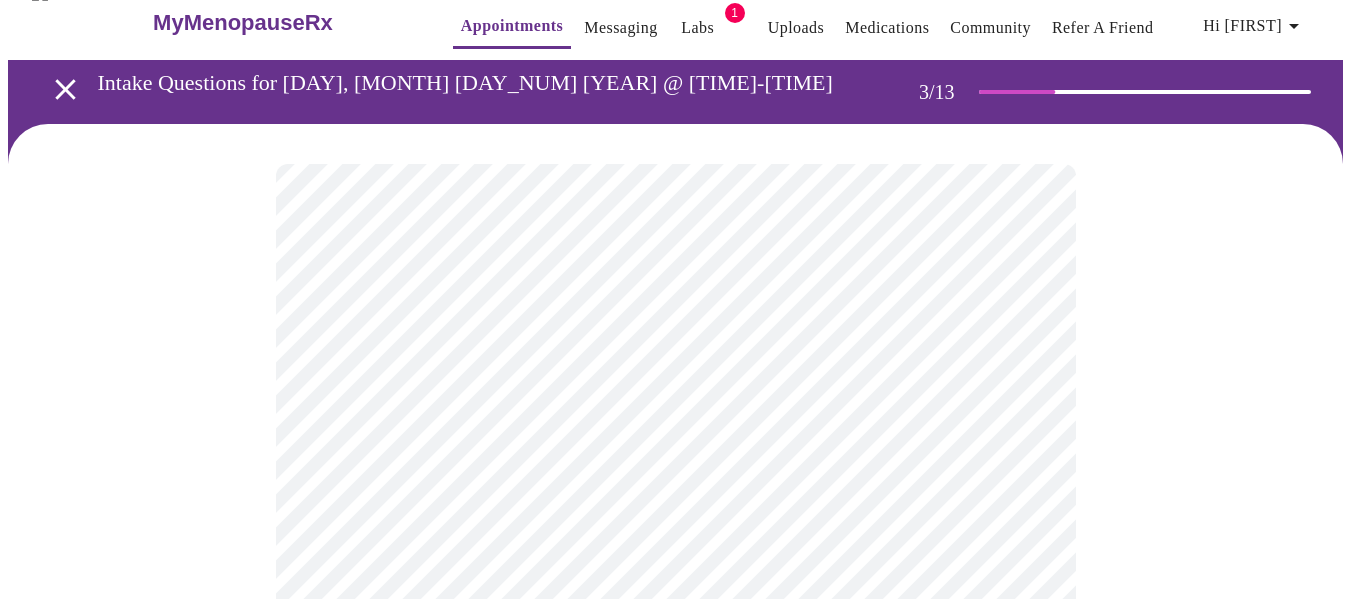 scroll, scrollTop: 0, scrollLeft: 0, axis: both 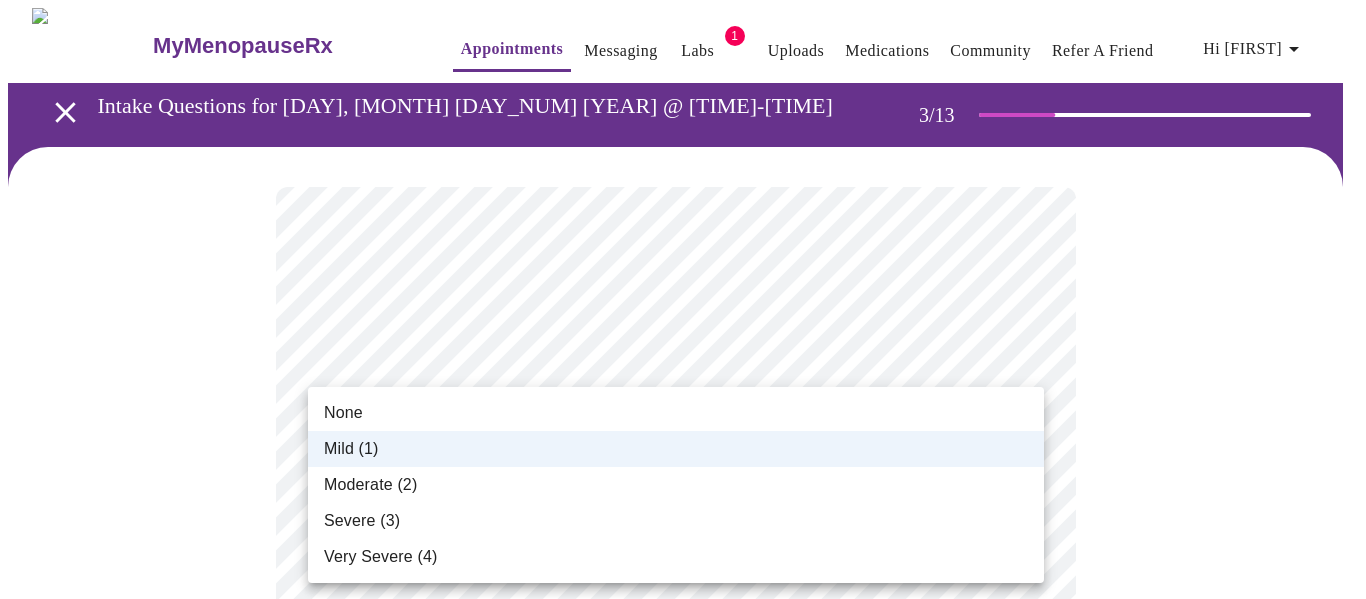 click on "MyMenopauseRx Appointments Messaging Labs 1 Uploads Medications Community Refer a Friend Hi [FIRST]   Intake Questions for [DAY], [MONTH] [DAY_NUM] [YEAR] @ [TIME]-[TIME] [TIMEZONE] 3  /  13 Settings Billing Invoices Log out None Mild (1) Moderate (2) Severe (3)  Very Severe (4)" at bounding box center (683, 1310) 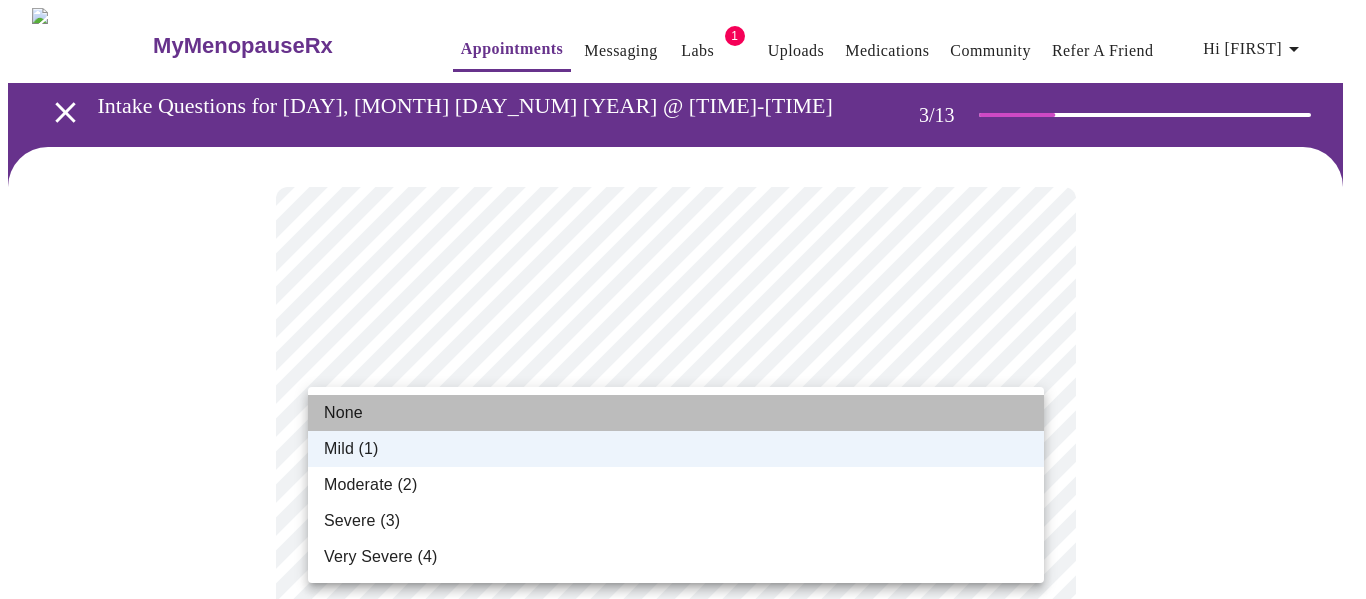 click on "None" at bounding box center (676, 413) 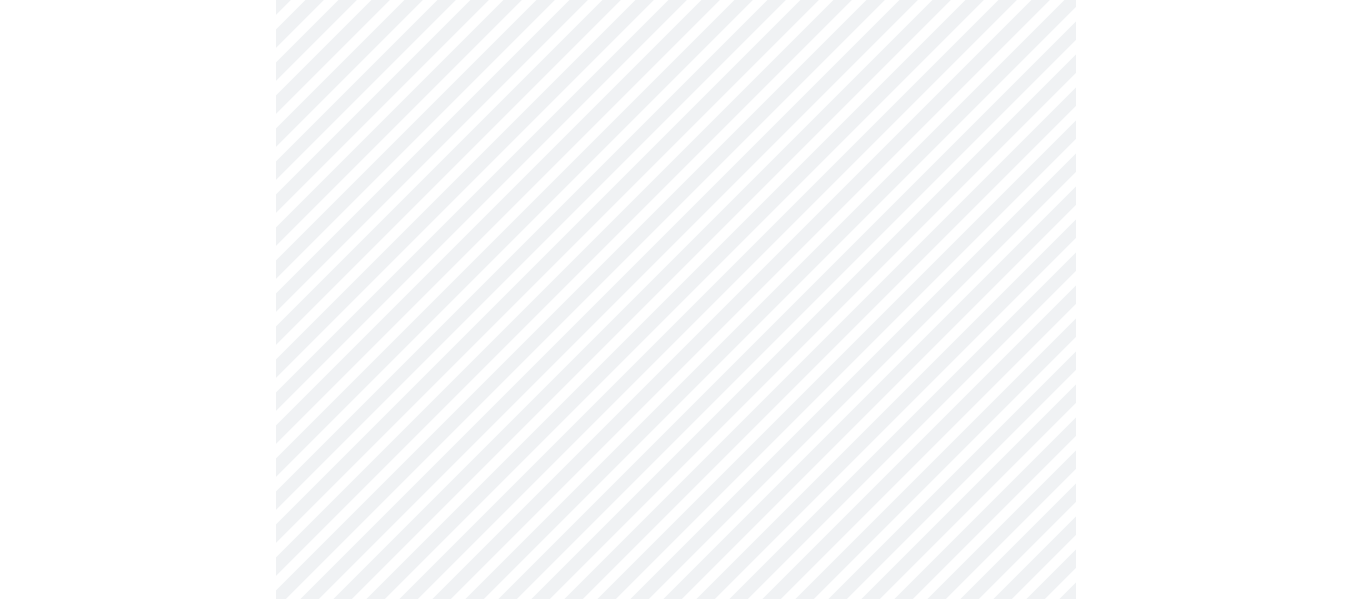 scroll, scrollTop: 644, scrollLeft: 0, axis: vertical 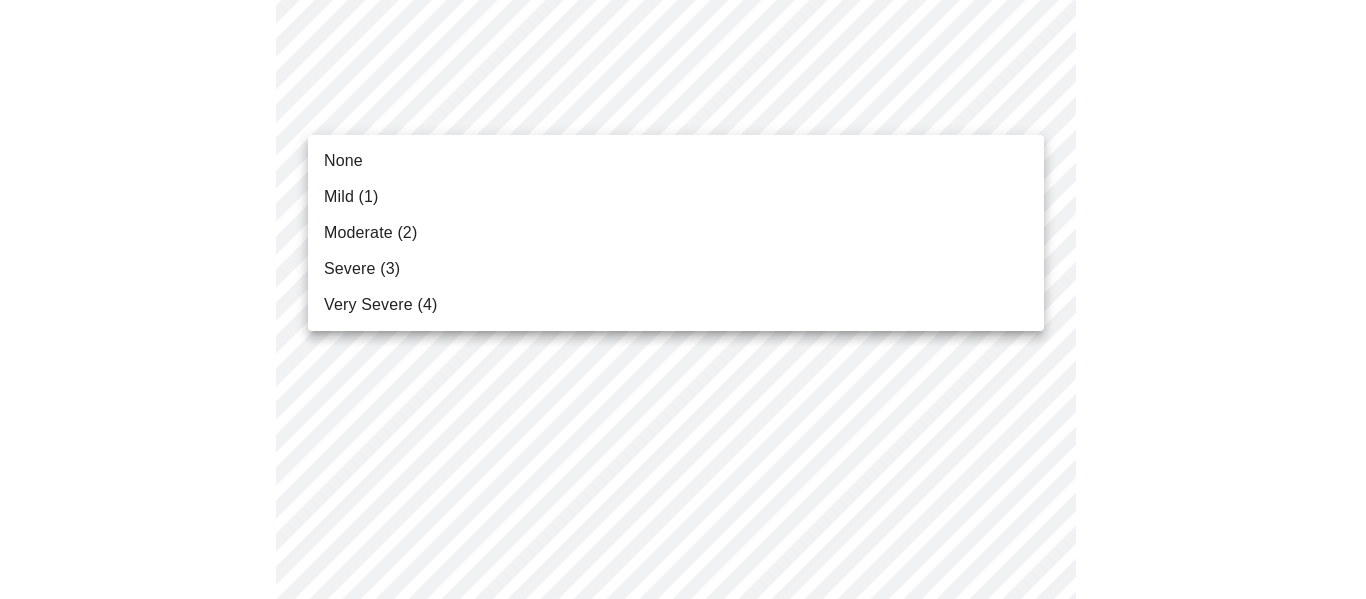 click on "MyMenopauseRx Appointments Messaging Labs 1 Uploads Medications Community Refer a Friend Hi [FIRST]   Intake Questions for [DAY], [MONTH] [DAY_NUM] [YEAR] @ [TIME]-[TIME] [TIMEZONE] 3  /  13 Settings Billing Invoices Log out None Mild (1) Moderate (2) Severe (3) Very Severe (4)" at bounding box center (683, 666) 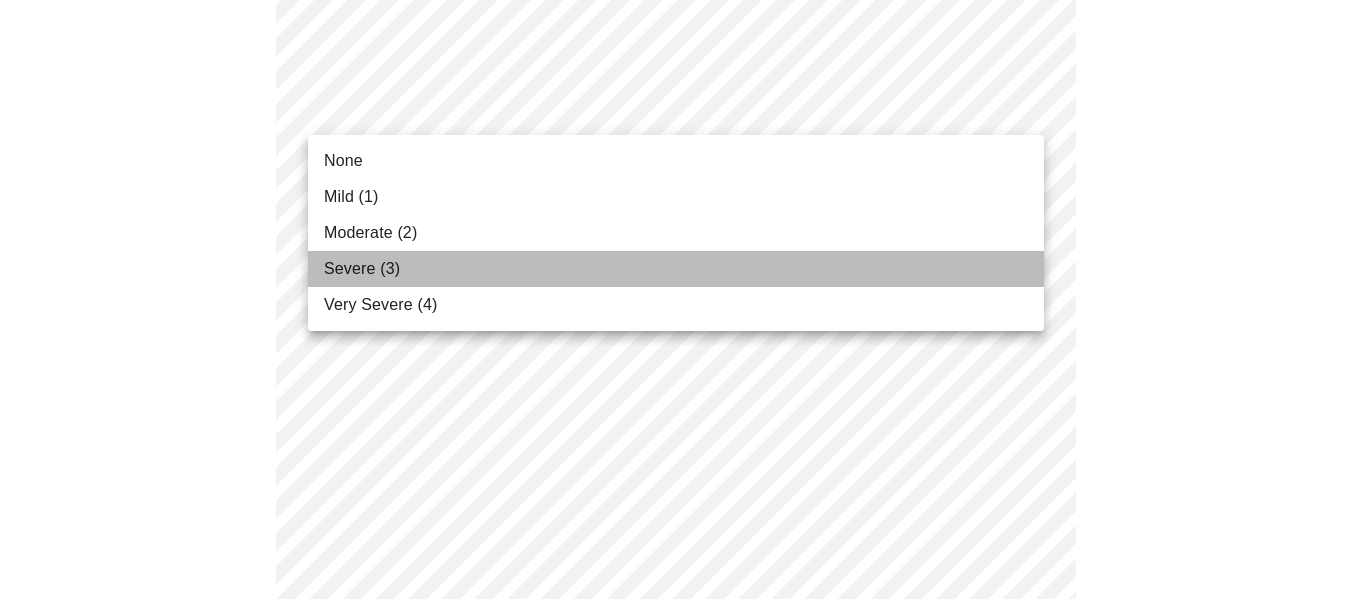 click on "Severe (3)" at bounding box center [676, 269] 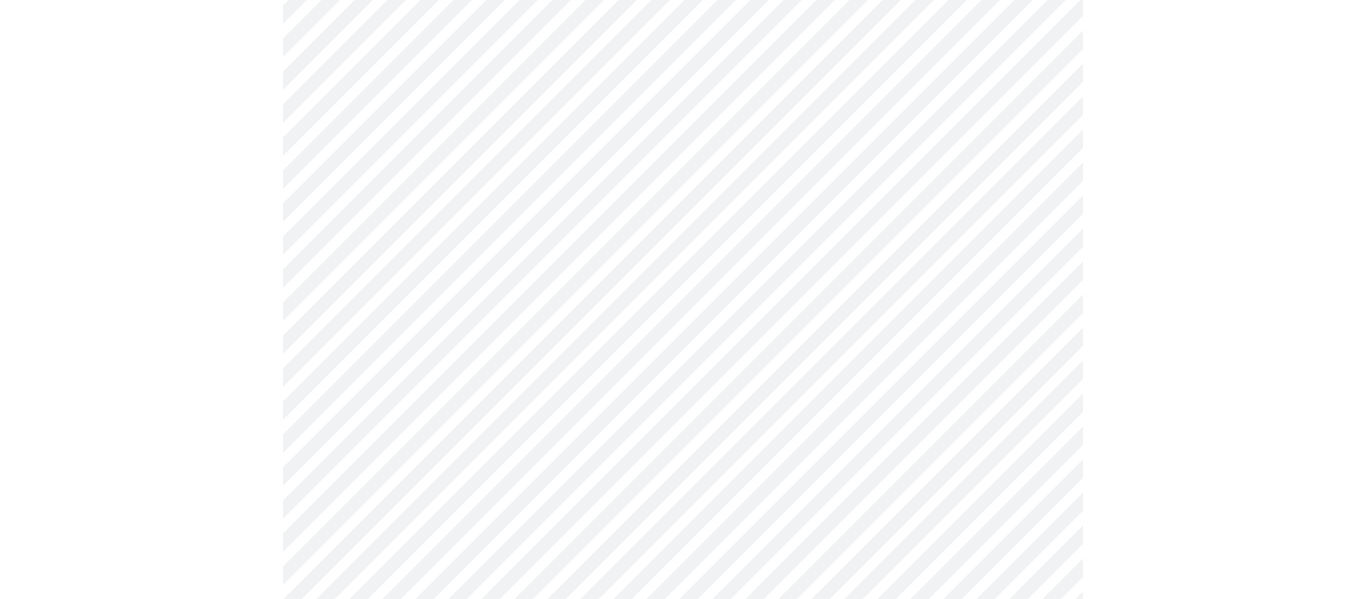click on "MyMenopauseRx Appointments Messaging Labs 1 Uploads Medications Community Refer a Friend Hi [FIRST]   Intake Questions for [DAY], [MONTH] [DAY_NUM] [YEAR] @ [TIME]-[TIME] [TIMEZONE] 3  /  13 Settings Billing Invoices Log out" at bounding box center (683, 652) 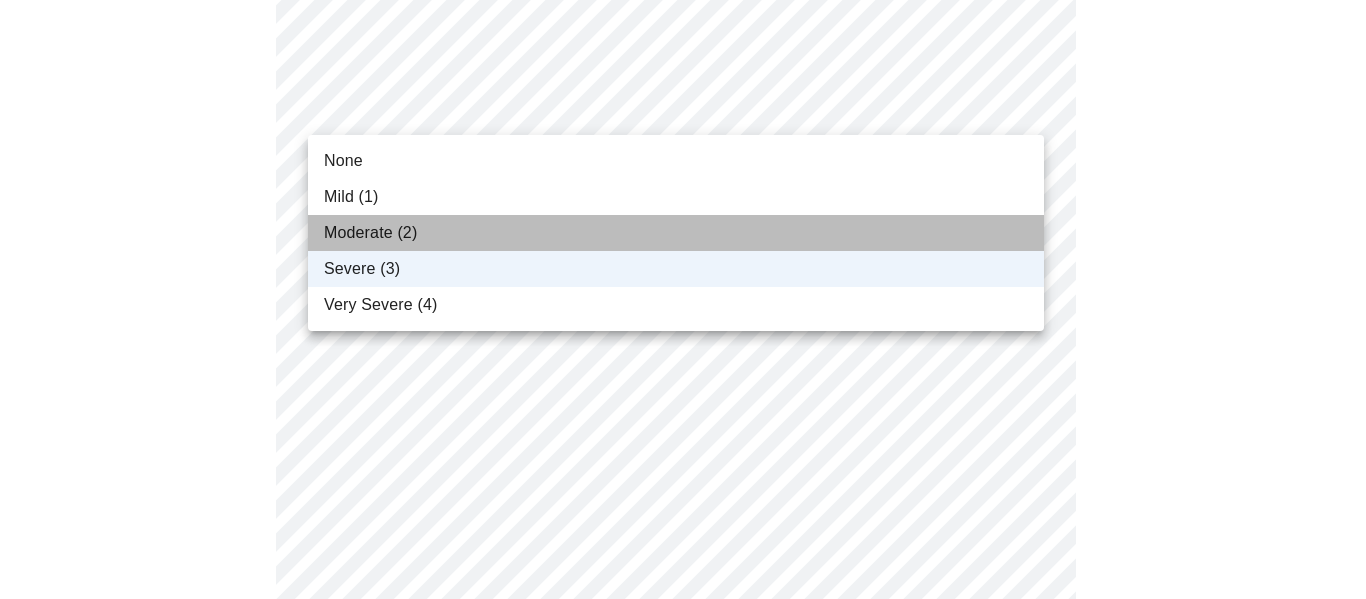 click on "Moderate (2)" at bounding box center [676, 233] 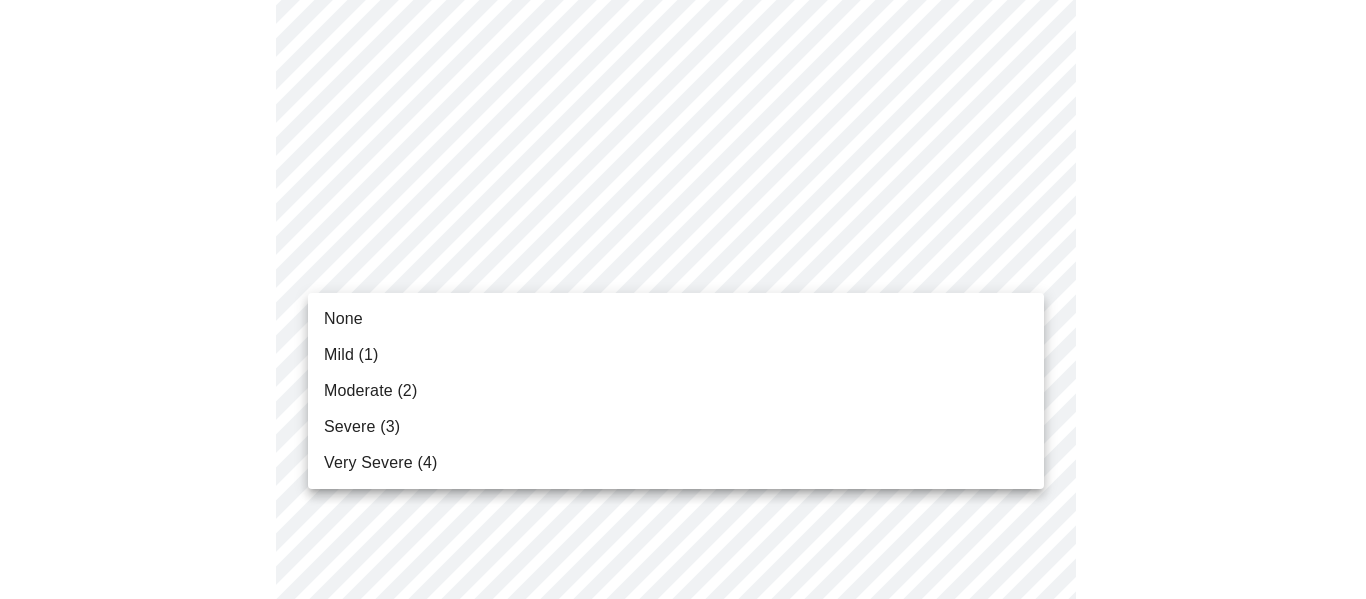 click on "MyMenopauseRx Appointments Messaging Labs 1 Uploads Medications Community Refer a Friend Hi [FIRST]   Intake Questions for [DAY], [MONTH] [DAY_NUM] [YEAR] @ [TIME]-[TIME] [TIMEZONE] 3  /  13 Settings Billing Invoices Log out None Mild (1) Moderate (2) Severe (3) Very Severe (4)" at bounding box center [683, 652] 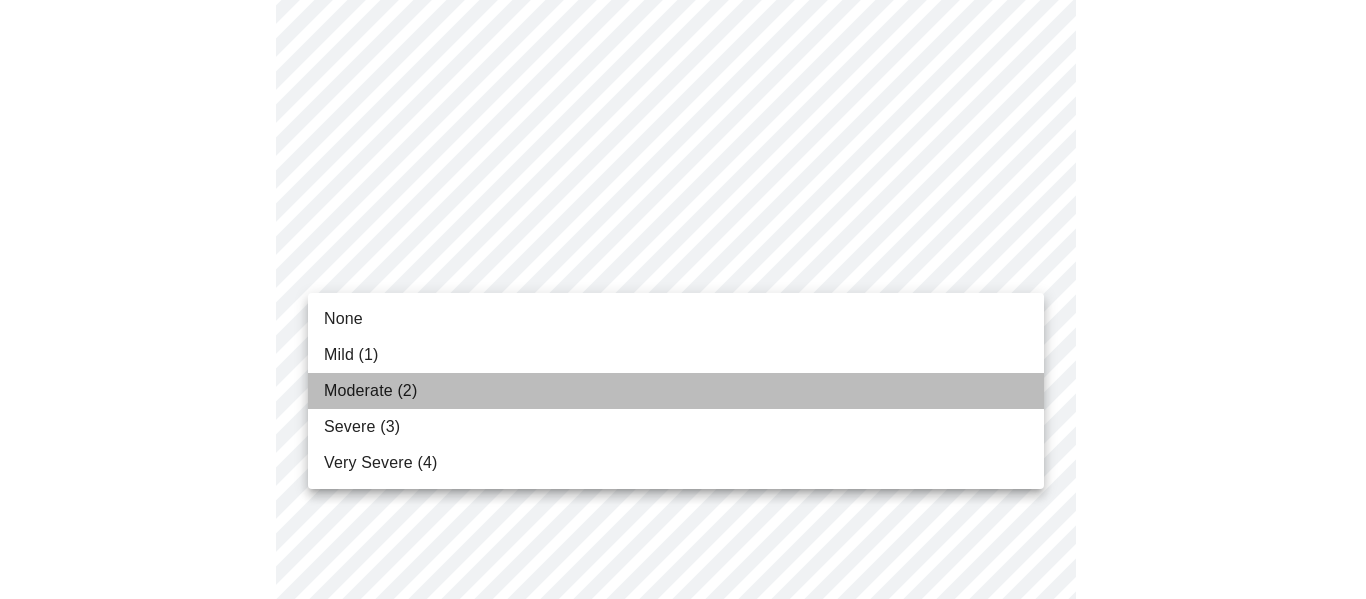 click on "Moderate (2)" at bounding box center [676, 391] 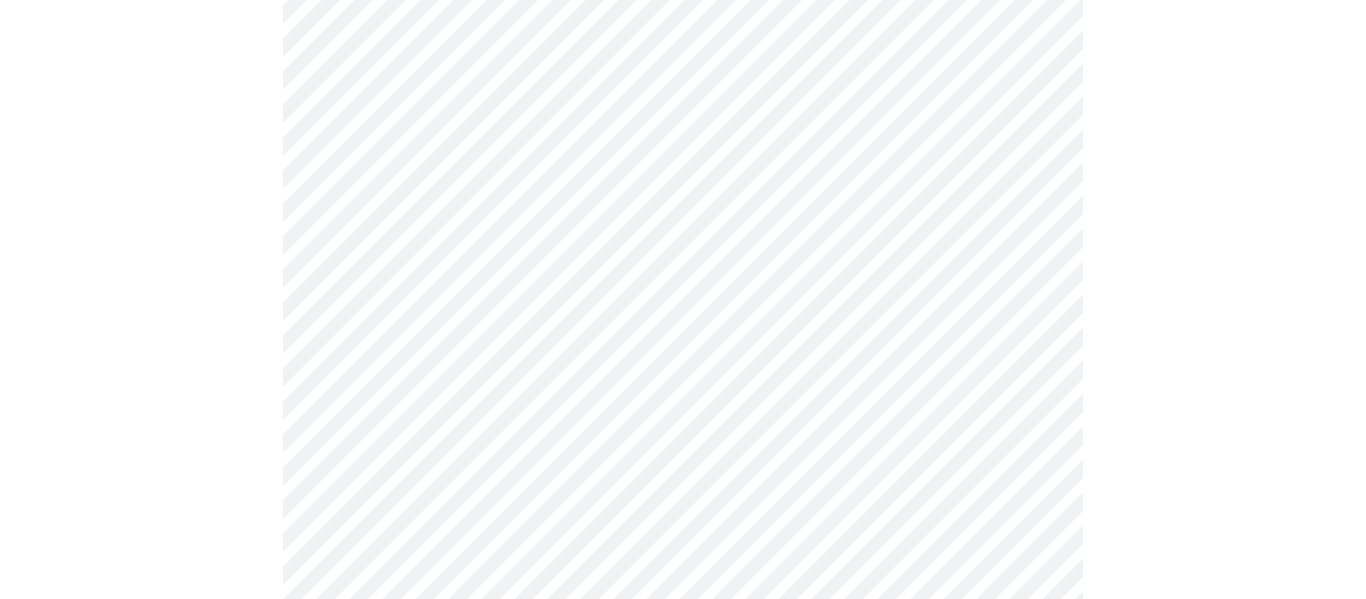 click on "MyMenopauseRx Appointments Messaging Labs 1 Uploads Medications Community Refer a Friend Hi [FIRST]   Intake Questions for [DAY], [MONTH] [DAY_NUM] [YEAR] @ [TIME]-[TIME] [TIMEZONE] 3  /  13 Settings Billing Invoices Log out" at bounding box center (683, 638) 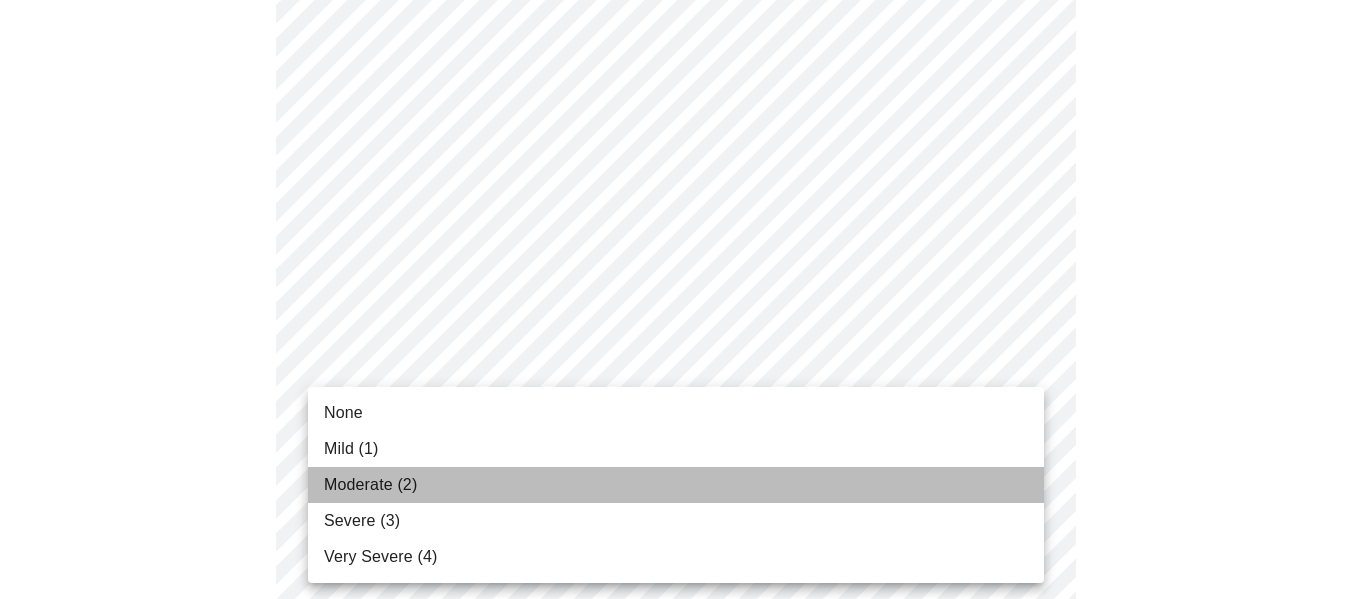 click on "Moderate (2)" at bounding box center [676, 485] 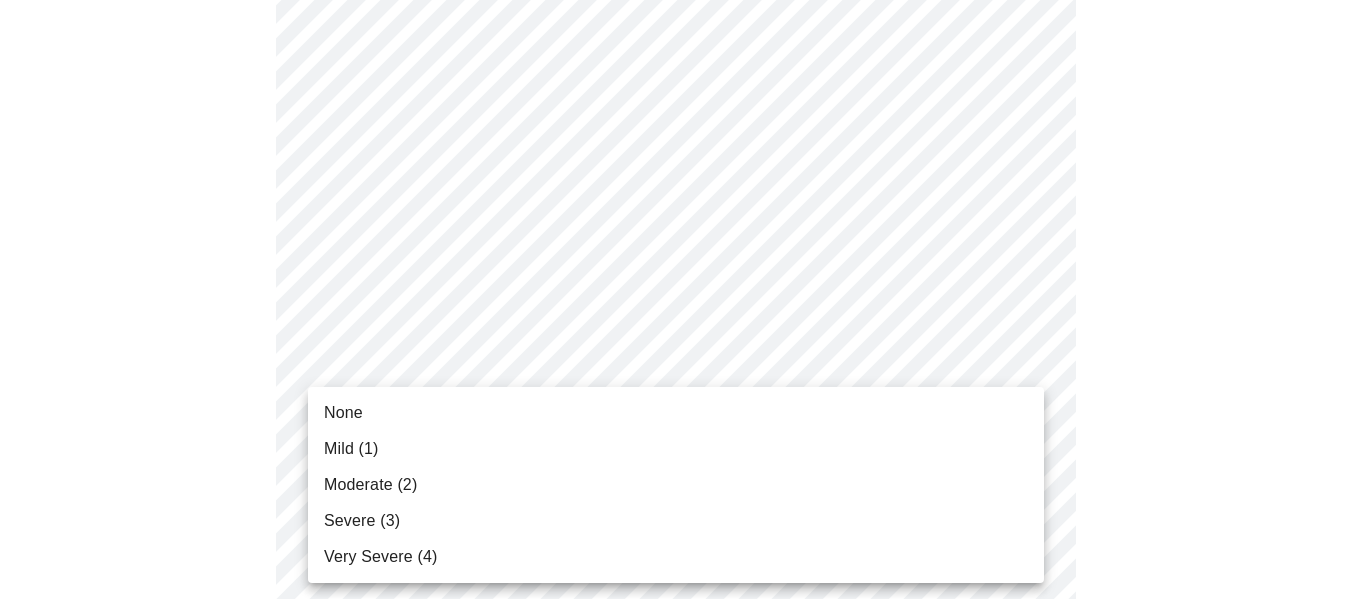 click on "MyMenopauseRx Appointments Messaging Labs 1 Uploads Medications Community Refer a Friend Hi [FIRST]   Intake Questions for [DAY], [MONTH] [DAY_NUM] [YEAR] @ [TIME]-[TIME] [TIMEZONE] 3  /  13 Settings Billing Invoices Log out None Mild (1) Moderate (2) Severe (3) Very Severe (4)" at bounding box center [683, 624] 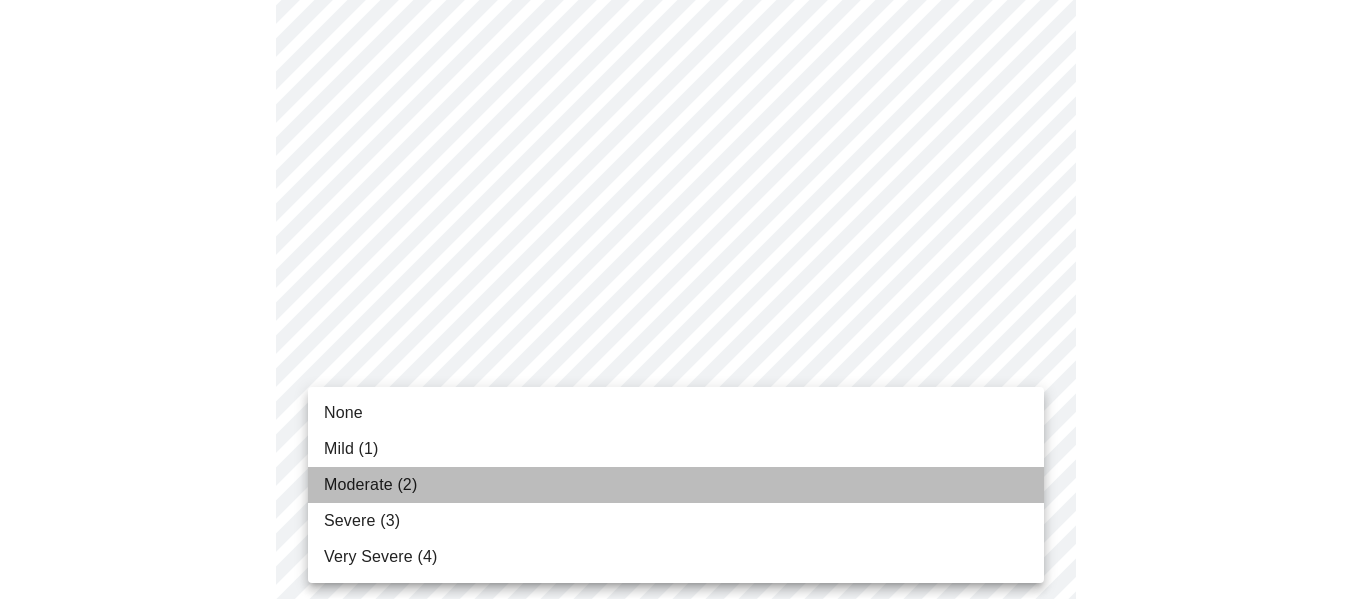 click on "Moderate (2)" at bounding box center [676, 485] 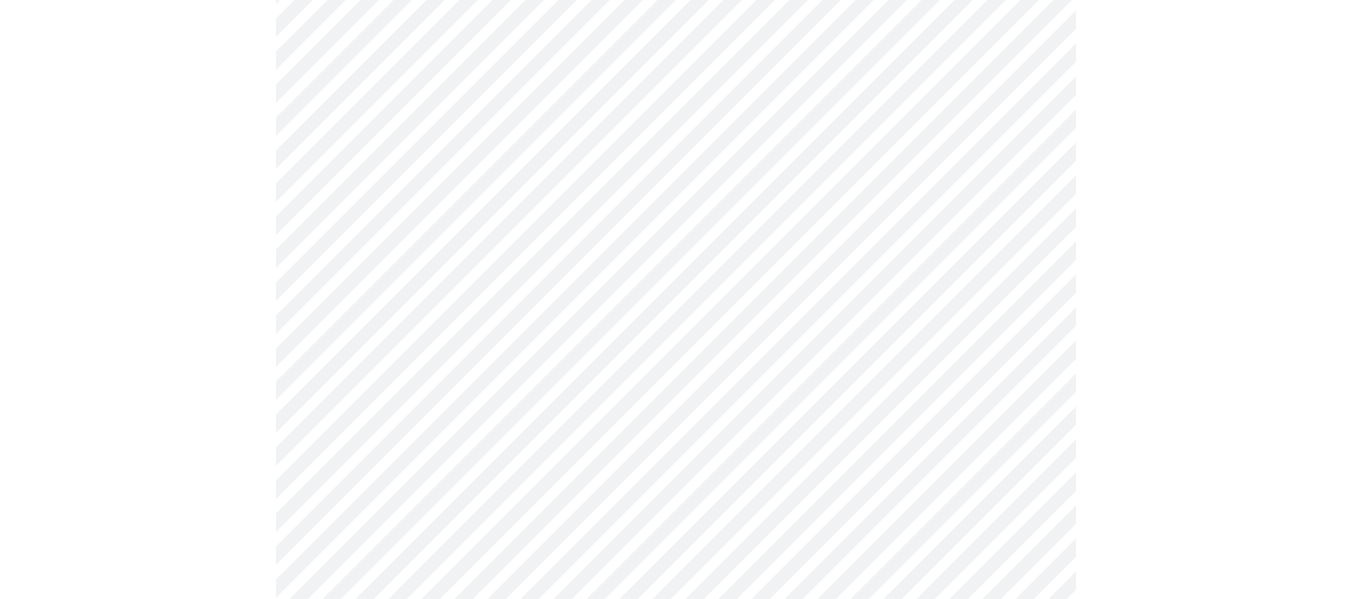 scroll, scrollTop: 1135, scrollLeft: 0, axis: vertical 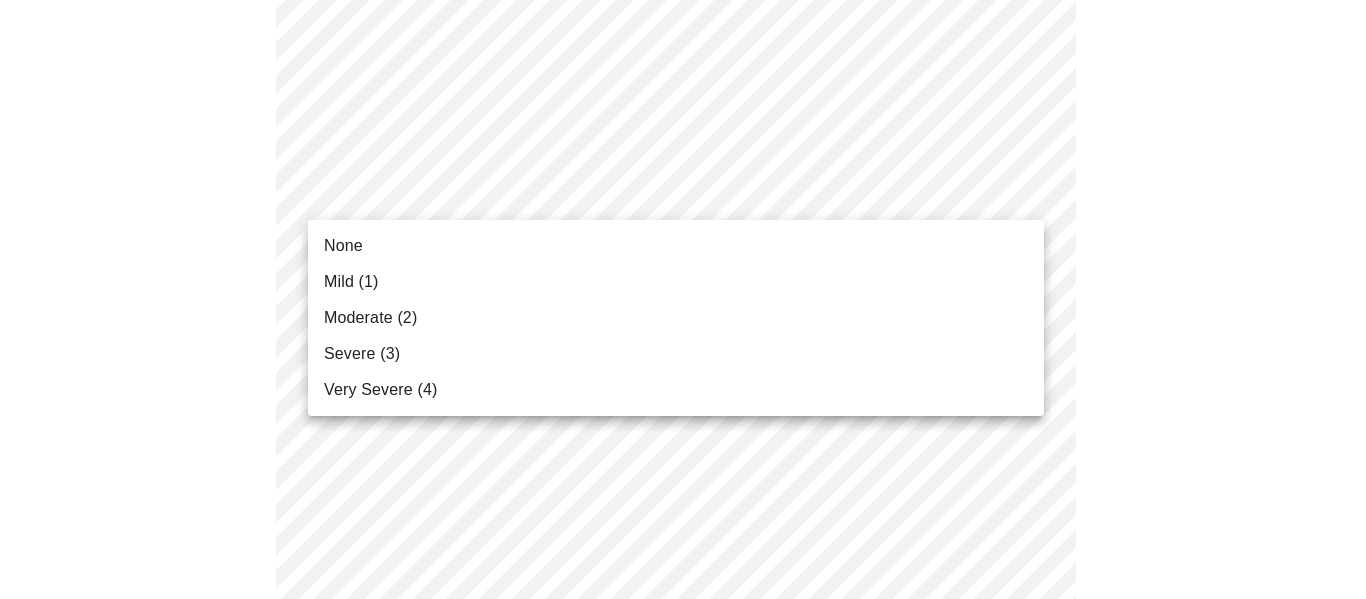 click on "MyMenopauseRx Appointments Messaging Labs 1 Uploads Medications Community Refer a Friend Hi [FIRST]   Intake Questions for [DAY], [MONTH] [DAY_NUM] [YEAR] @ [TIME]-[TIME] [TIMEZONE] 3  /  13 Settings Billing Invoices Log out None Mild (1) Moderate (2) Severe (3) Very Severe (4)" at bounding box center (683, 119) 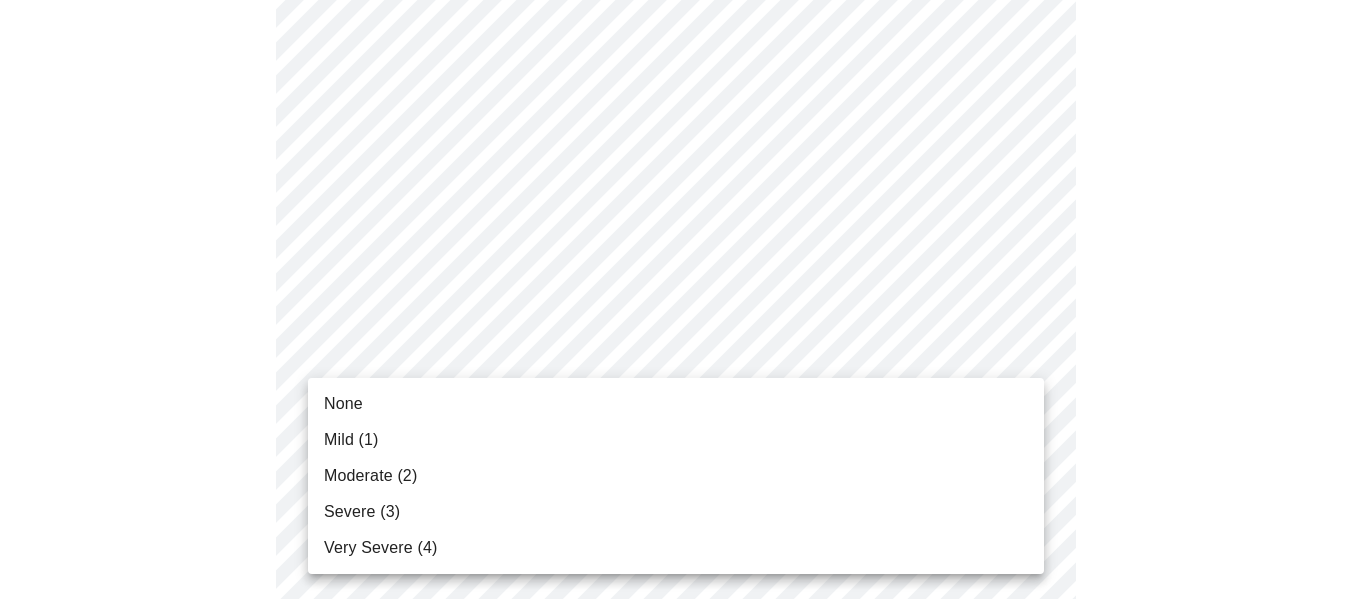 click on "MyMenopauseRx Appointments Messaging Labs 1 Uploads Medications Community Refer a Friend Hi [FIRST]   Intake Questions for [DAY], [MONTH] [DAY_NUM] [YEAR] @ [TIME]-[TIME] [TIMEZONE] 3  /  13 Settings Billing Invoices Log out None Mild (1) Moderate (2) Severe (3) Very Severe (4)" at bounding box center [683, 105] 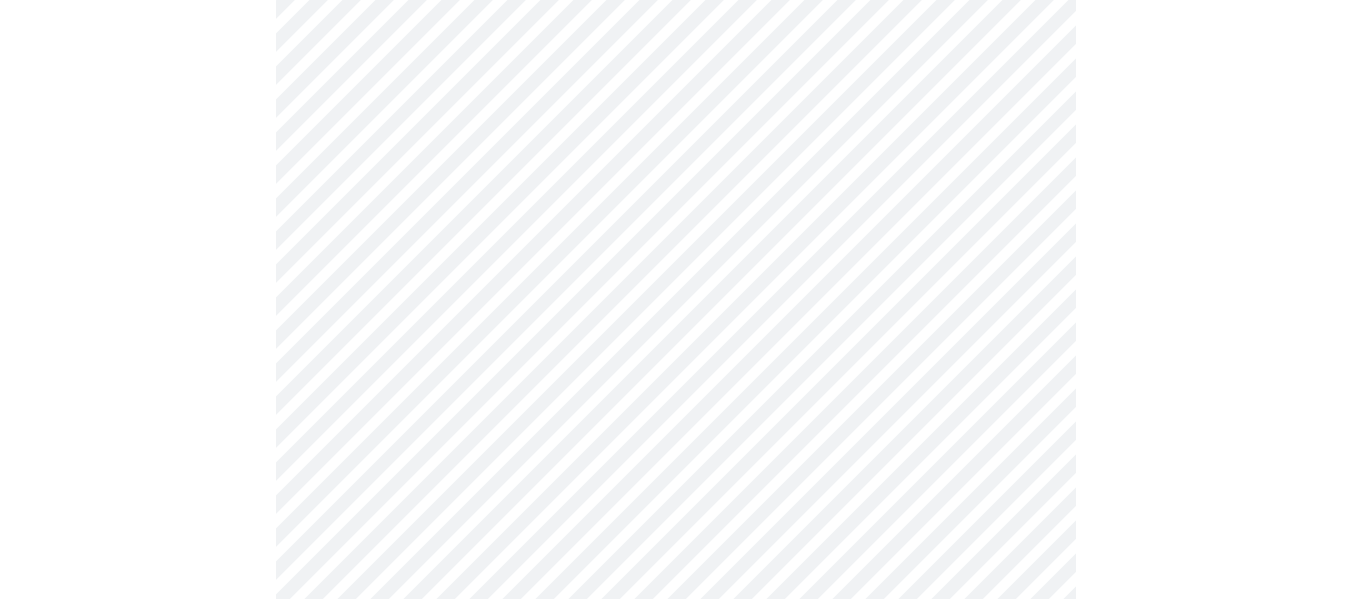 scroll, scrollTop: 1463, scrollLeft: 0, axis: vertical 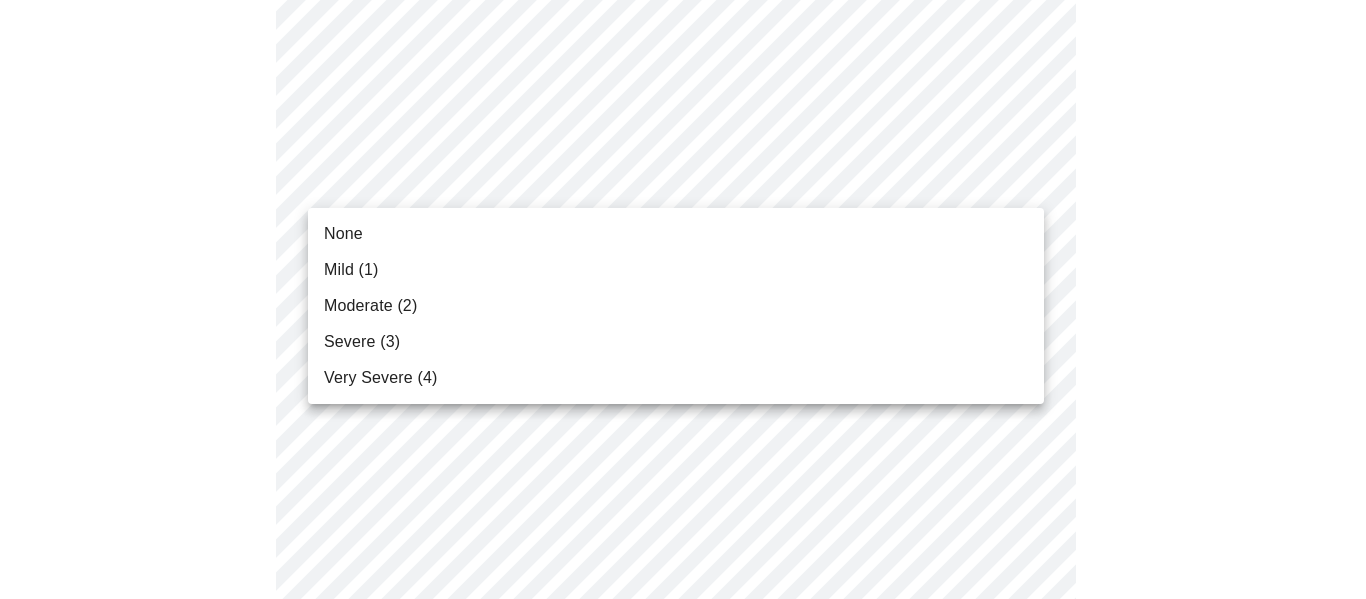 click on "MyMenopauseRx Appointments Messaging Labs 1 Uploads Medications Community Refer a Friend Hi [FIRST]   Intake Questions for [DAY], [MONTH] [DAY_NUM] [YEAR] @ [TIME]-[TIME] [TIMEZONE] 3  /  13 Settings Billing Invoices Log out None Mild (1) Moderate (2) Severe (3) Very Severe (4)" at bounding box center [683, -237] 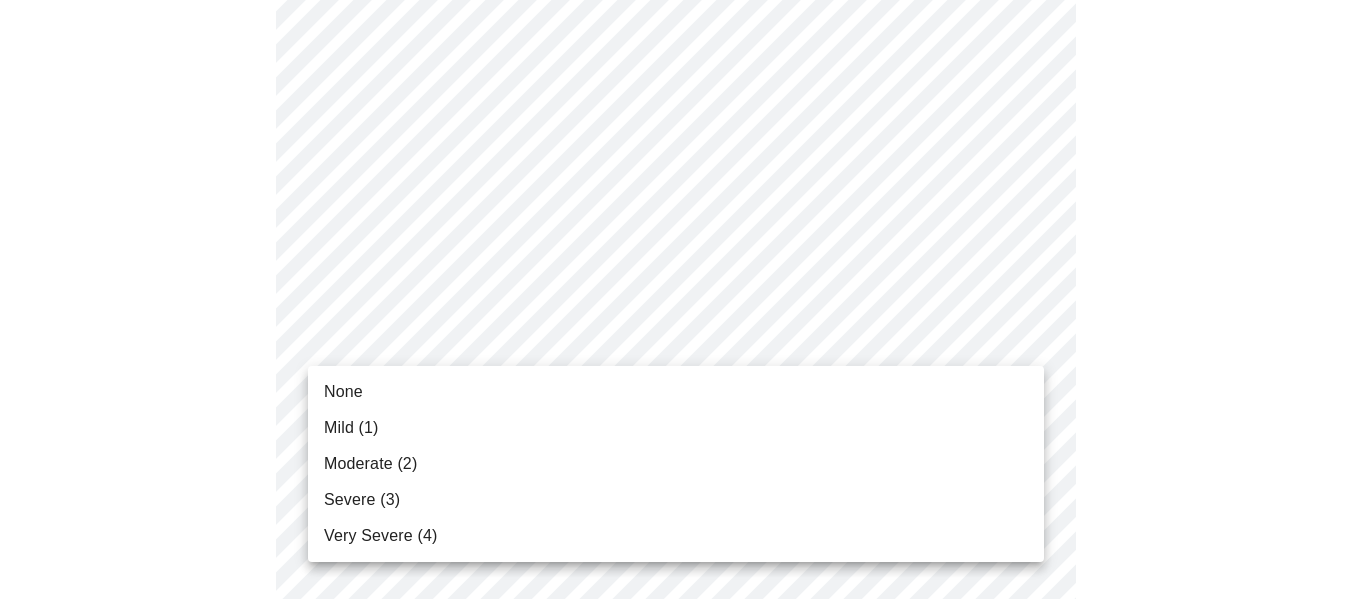 click on "MyMenopauseRx Appointments Messaging Labs 1 Uploads Medications Community Refer a Friend Hi [FIRST]   Intake Questions for [DAY], [MONTH] [DAY_NUM] [YEAR] @ [TIME]-[TIME] [TIMEZONE] 3  /  13 Settings Billing Invoices Log out None Mild (1) Moderate (2) Severe (3) Very Severe (4)" at bounding box center (683, -251) 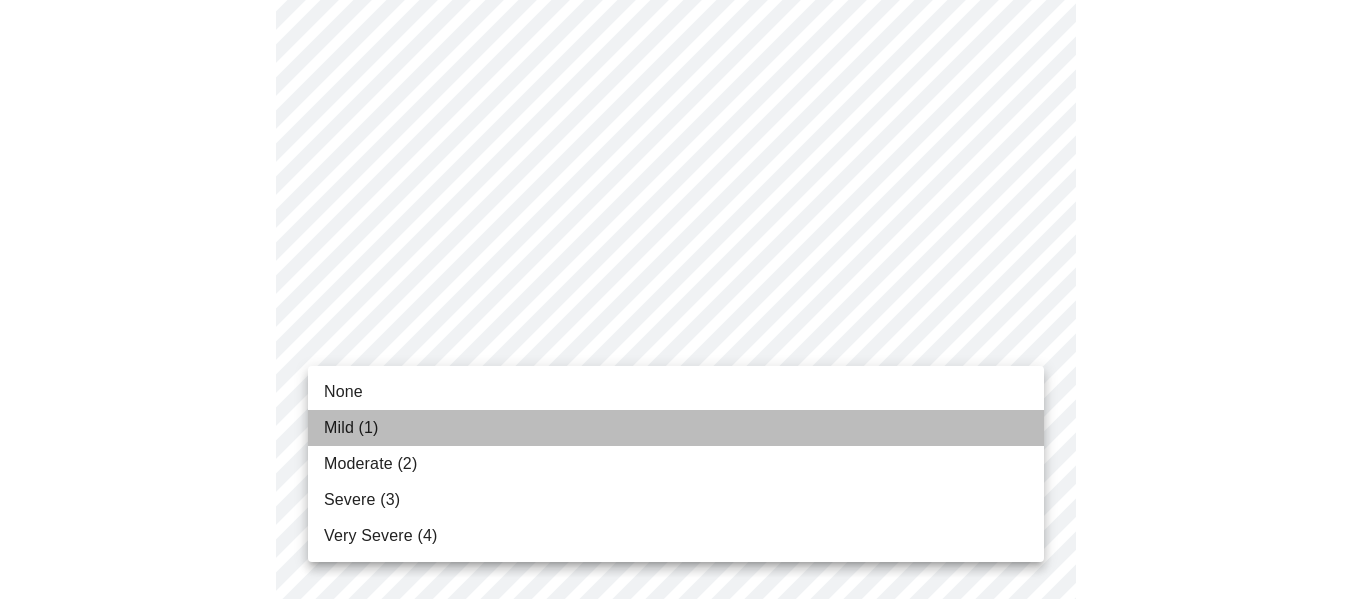 click on "Mild (1)" at bounding box center [676, 428] 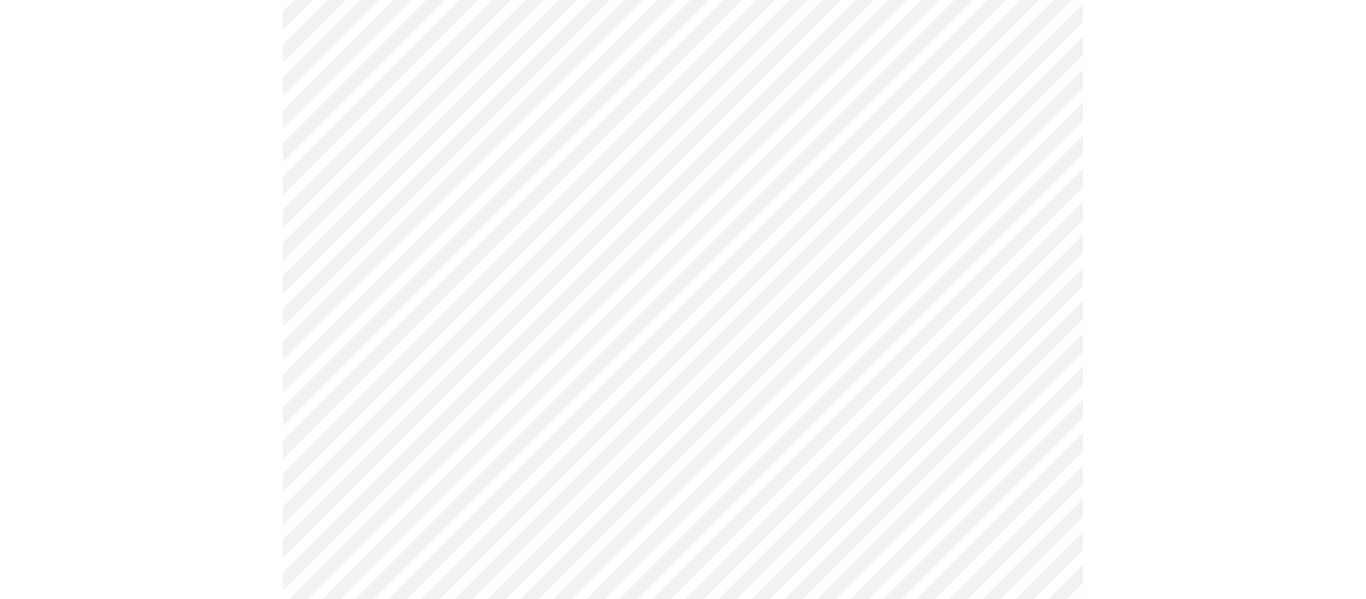 click on "MyMenopauseRx Appointments Messaging Labs 1 Uploads Medications Community Refer a Friend Hi [FIRST]   Intake Questions for [DAY], [MONTH] [DAY_NUM] [YEAR] @ [TIME]-[TIME] [TIMEZONE] 3  /  13 Settings Billing Invoices Log out" at bounding box center [683, -265] 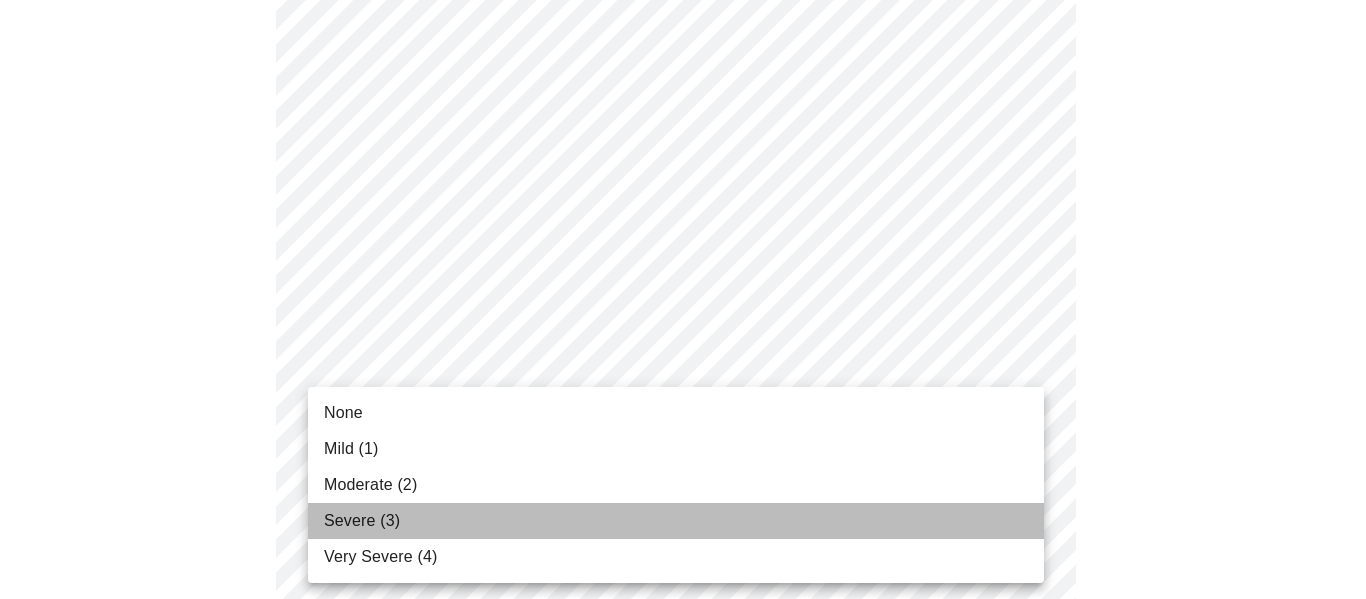 click on "Severe (3)" at bounding box center [676, 521] 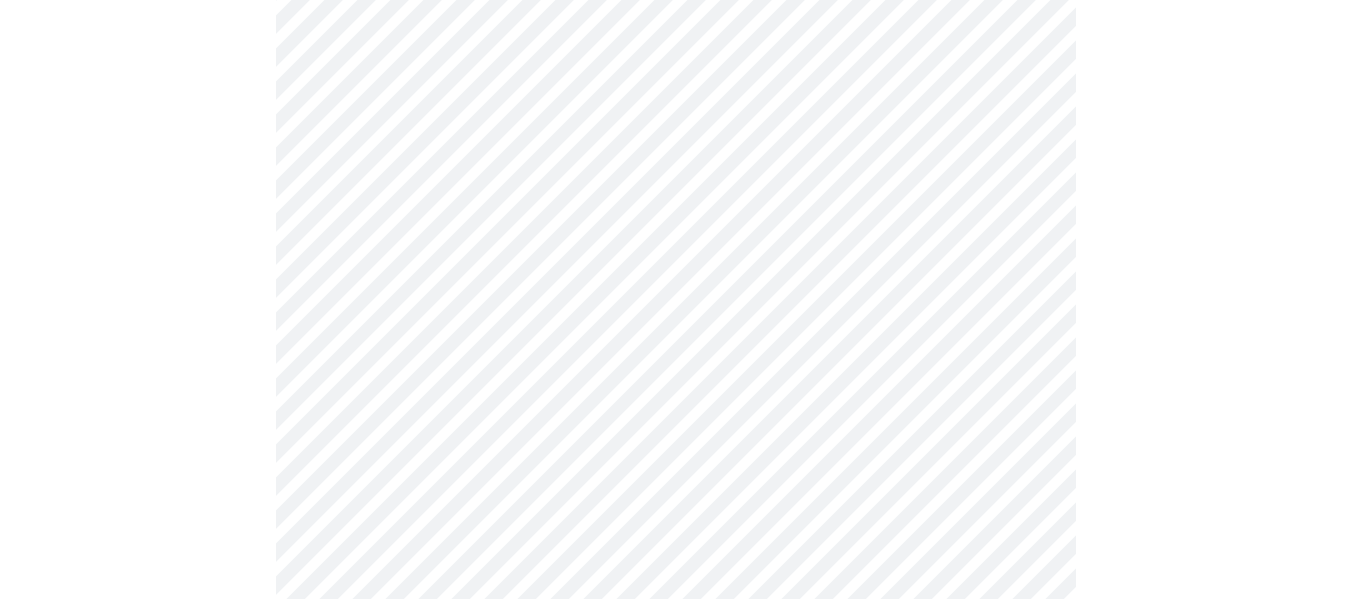 scroll, scrollTop: 208, scrollLeft: 0, axis: vertical 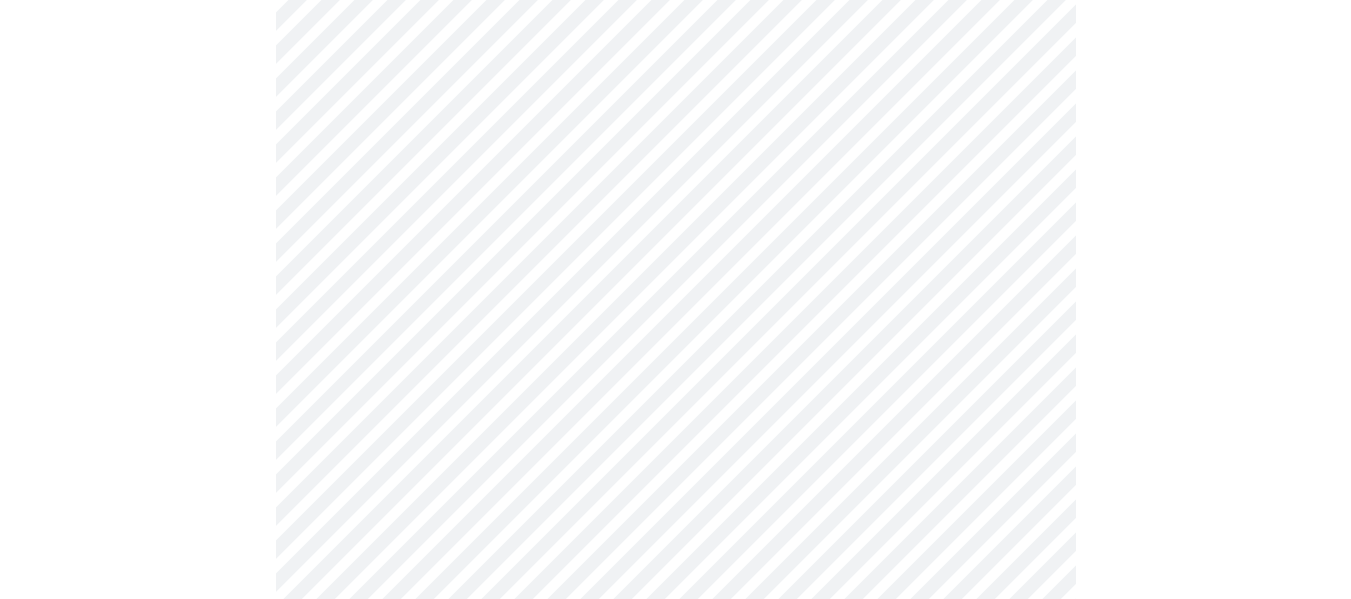 click at bounding box center (675, 816) 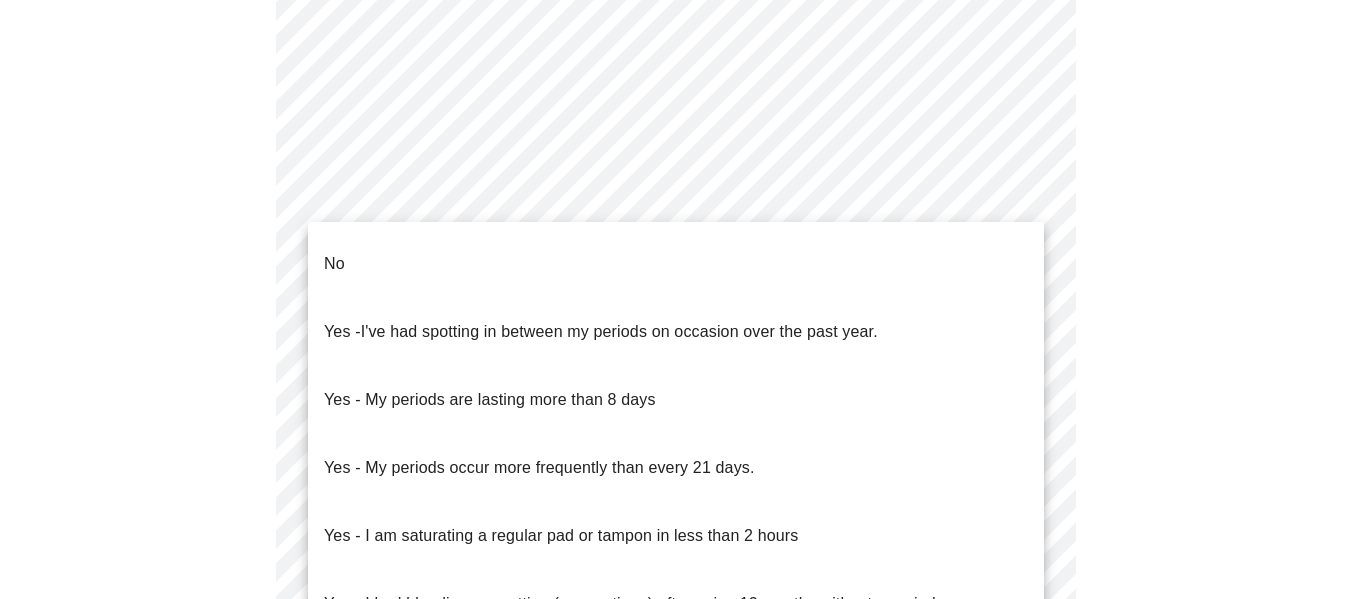 click on "MyMenopauseRx Appointments Messaging Labs 1 Uploads Medications Community Refer a Friend Hi [FIRST]   Intake Questions for [DAY], [MONTH] [DAY_NUM] [YEAR] @ [TIME]-[TIME] [TIMEZONE] 4  /  13 Settings Billing Invoices Log out No
Yes -  I've had spotting in between my periods on occasion over the past year.
Yes - My periods are lasting more than 8 days
Yes - My periods occur more frequently than every 21 days.
Yes - I am saturating a regular pad or tampon in less than 2 hours
Yes - I had bleeding or spotting (even a tinge) after going 12 months without a period" at bounding box center [683, 10] 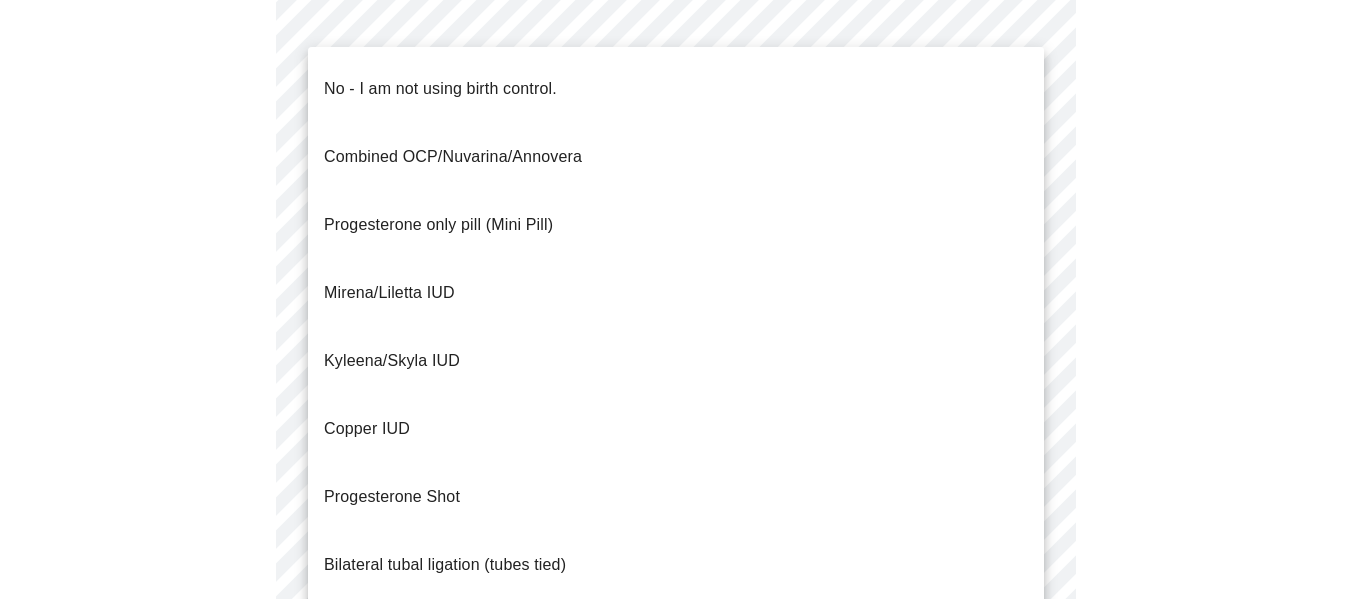 click on "MyMenopauseRx Appointments Messaging Labs 1 Uploads Medications Community Refer a Friend Hi [FIRST]   Intake Questions for [DAY], [MONTH] [DAY_NUM] [YEAR] @ [TIME]-[TIME] [TIMEZONE] 4  /  13 Settings Billing Invoices Log out No - I am not using birth control.
Combined OCP/Nuvarina/Annovera
Progesterone only pill (Mini Pill)
Mirena/Liletta IUD
Kyleena/Skyla IUD
Copper IUD
Progesterone Shot
Bilateral tubal ligation (tubes tied)
Parnter had vasectomy
Barrier method (condoms)" at bounding box center (683, 4) 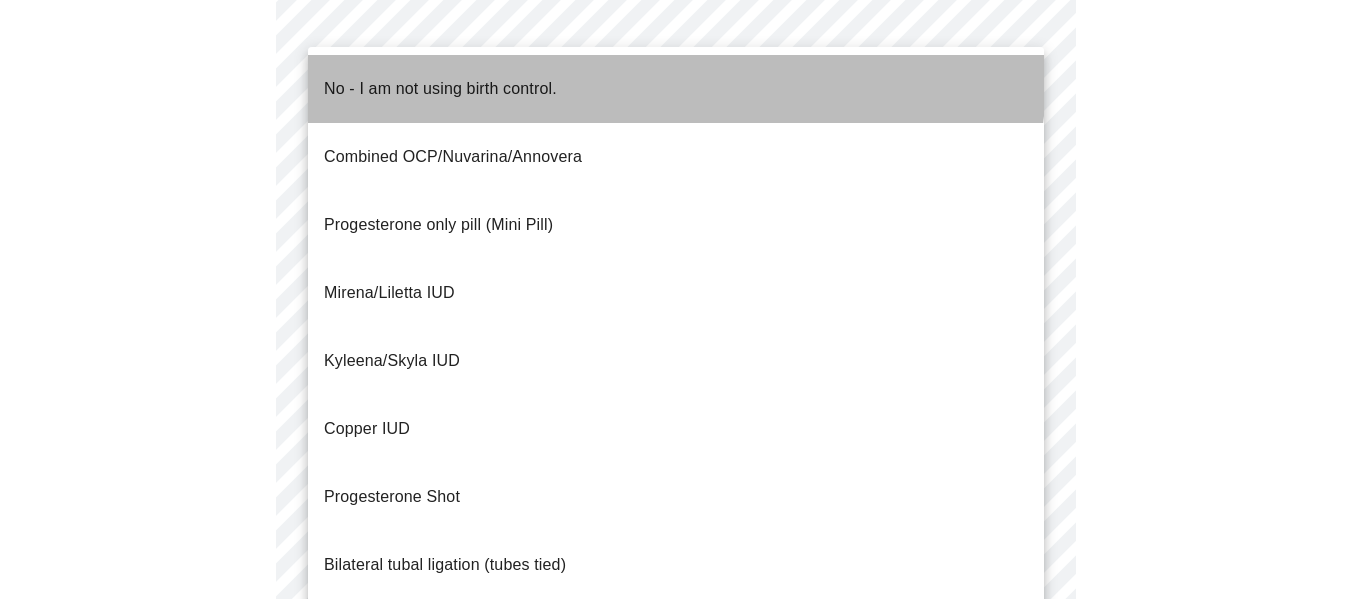 click on "No - I am not using birth control." at bounding box center [676, 89] 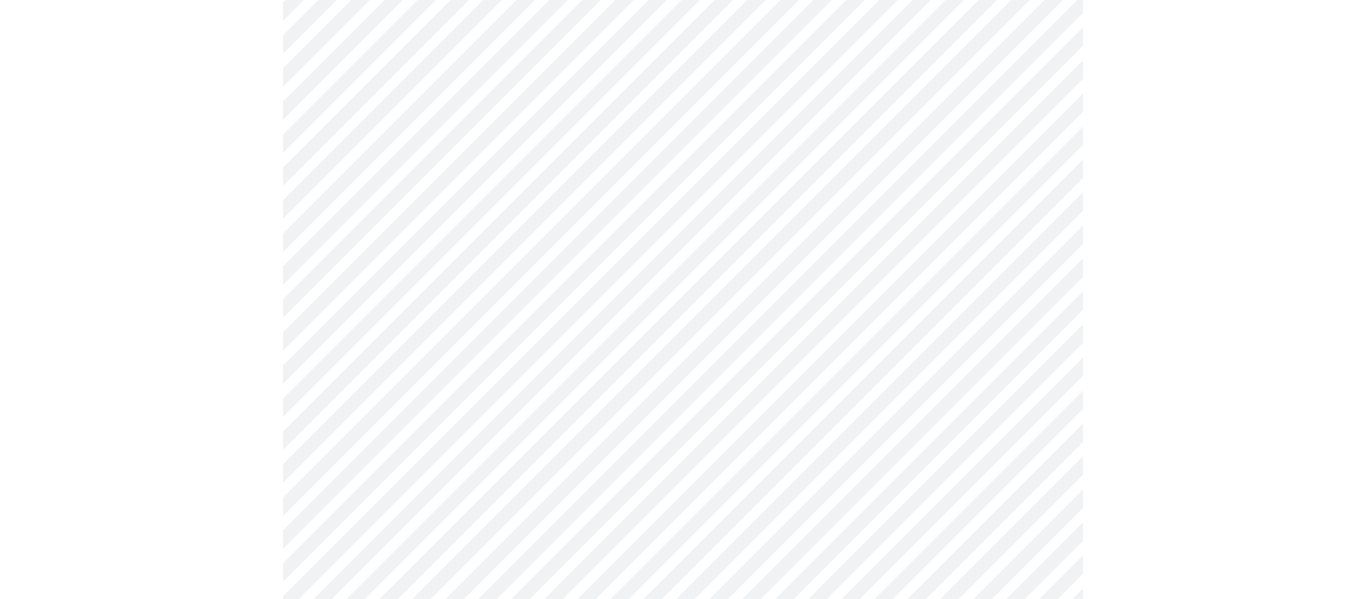 click on "MyMenopauseRx Appointments Messaging Labs 1 Uploads Medications Community Refer a Friend Hi [FIRST]   Intake Questions for [DAY], [MONTH] [DAY_NUM] [YEAR] @ [TIME]-[TIME] [TIMEZONE] 4  /  13 Settings Billing Invoices Log out" at bounding box center [683, -2] 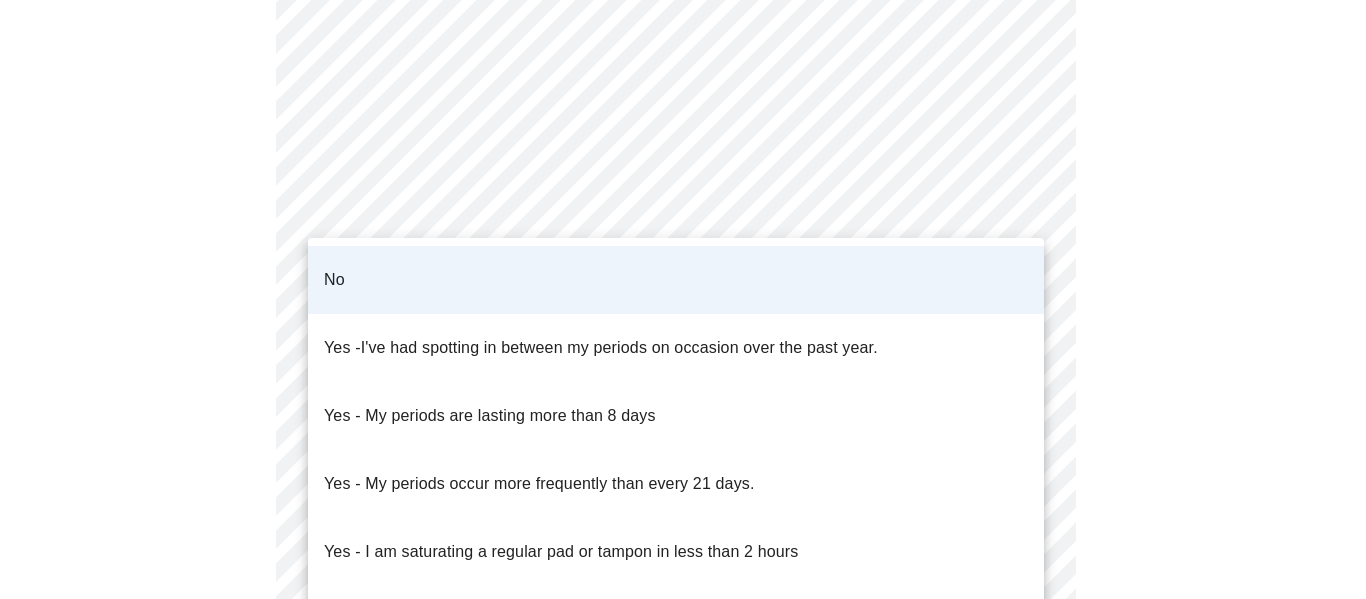 click at bounding box center [683, 299] 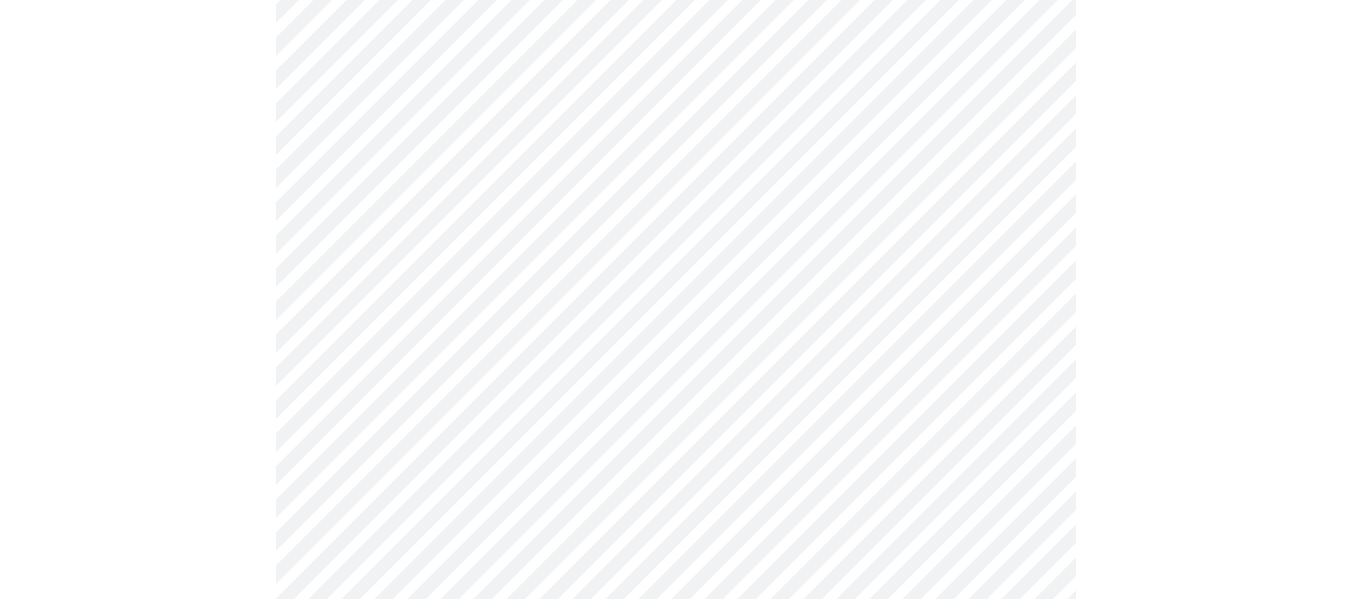 scroll, scrollTop: 1069, scrollLeft: 0, axis: vertical 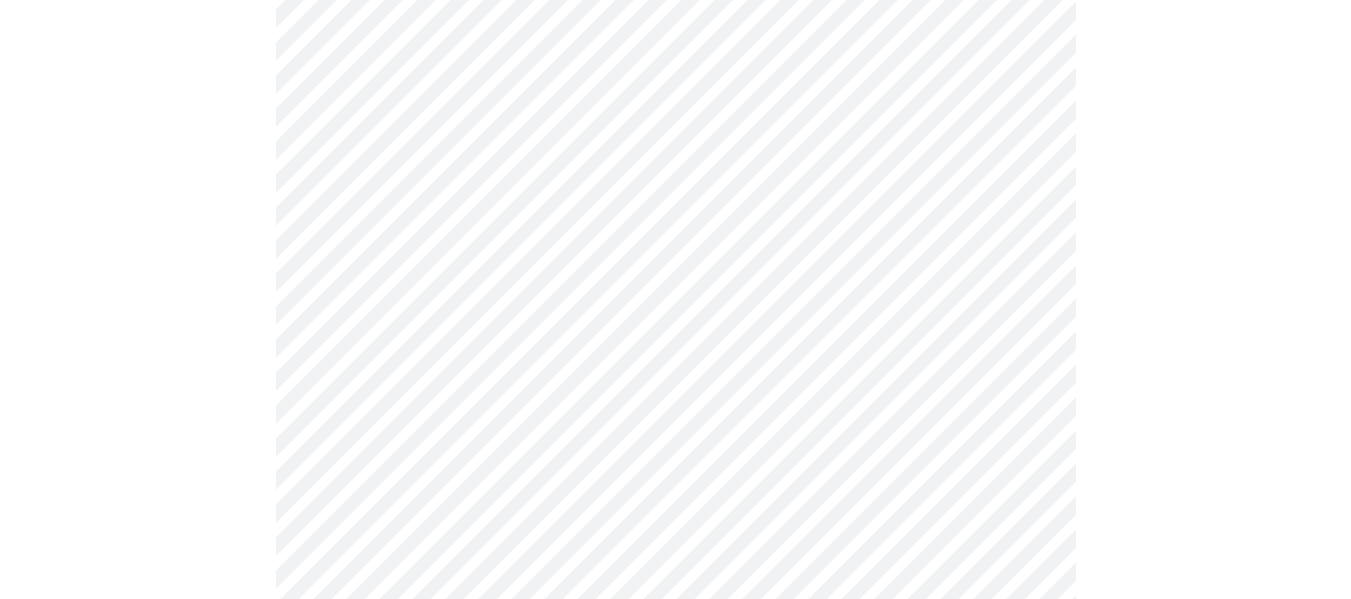 click on "MyMenopauseRx Appointments Messaging Labs 1 Uploads Medications Community Refer a Friend Hi [FIRST]   Intake Questions for [DAY], [MONTH] [DAY_NUM] [YEAR] @ [TIME]-[TIME] [TIMEZONE] 4  /  13 Settings Billing Invoices Log out" at bounding box center (675, -127) 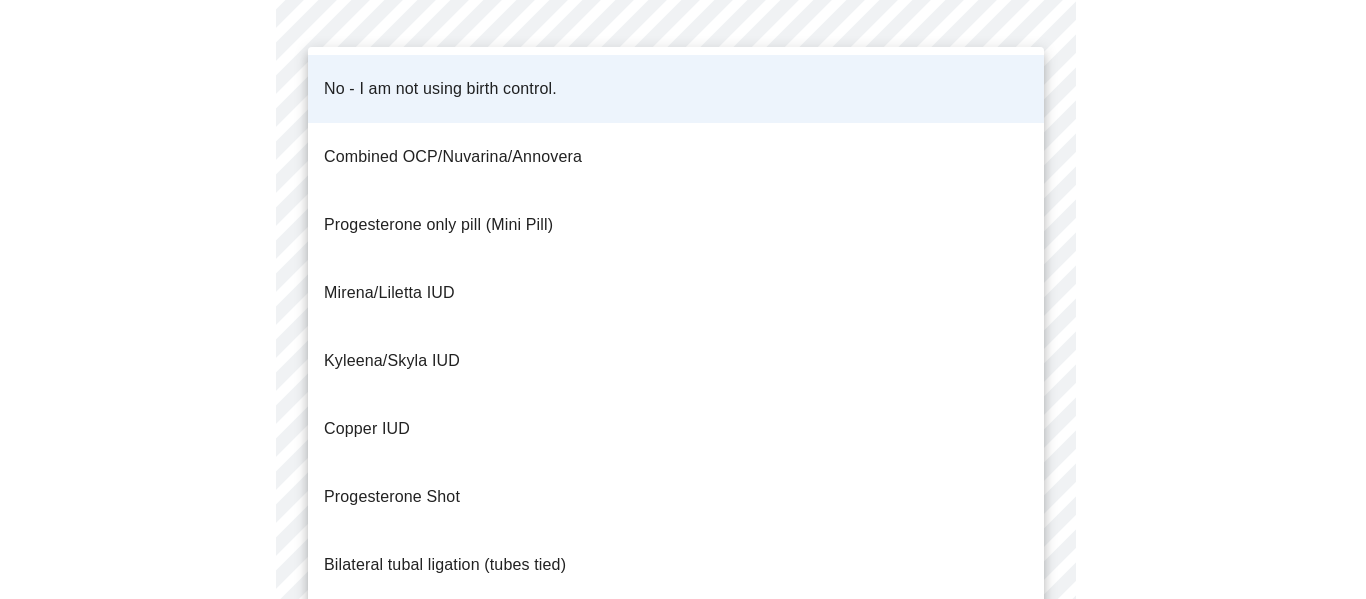 click on "Parnter had vasectomy" at bounding box center (408, 633) 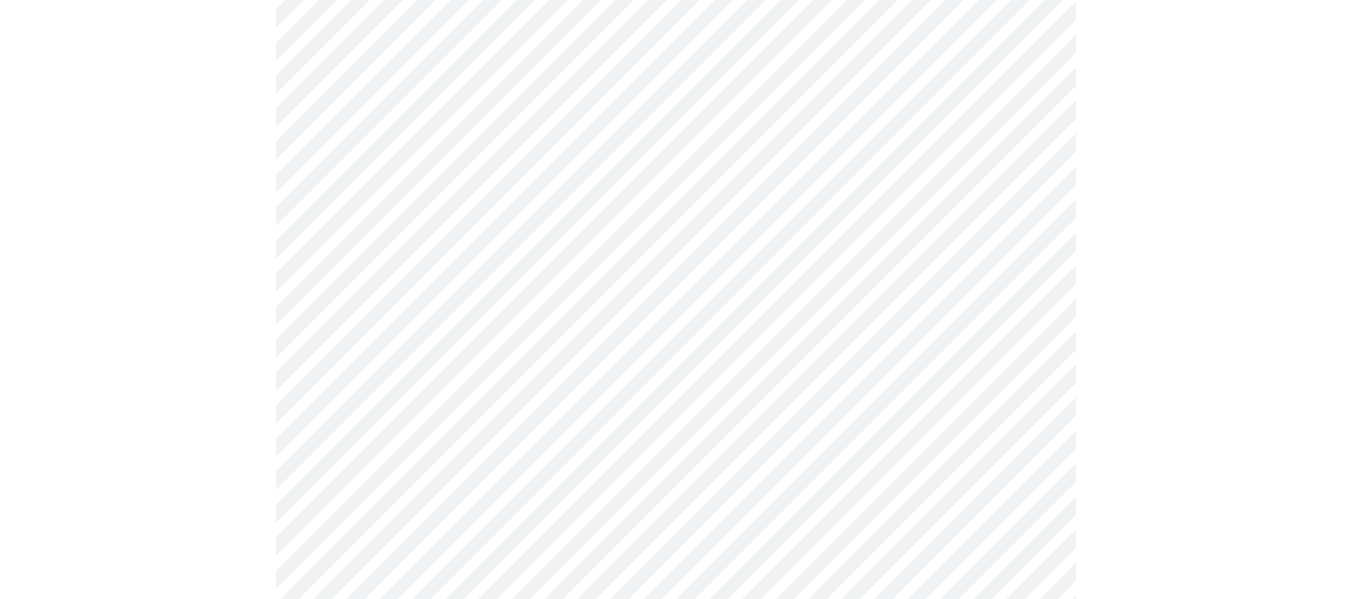click on "MyMenopauseRx Appointments Messaging Labs 1 Uploads Medications Community Refer a Friend Hi [FIRST]   Intake Questions for [DAY], [MONTH] [DAY_NUM] [YEAR] @ [TIME]-[TIME] [TIMEZONE] 4  /  13 Settings Billing Invoices Log out" at bounding box center (675, -127) 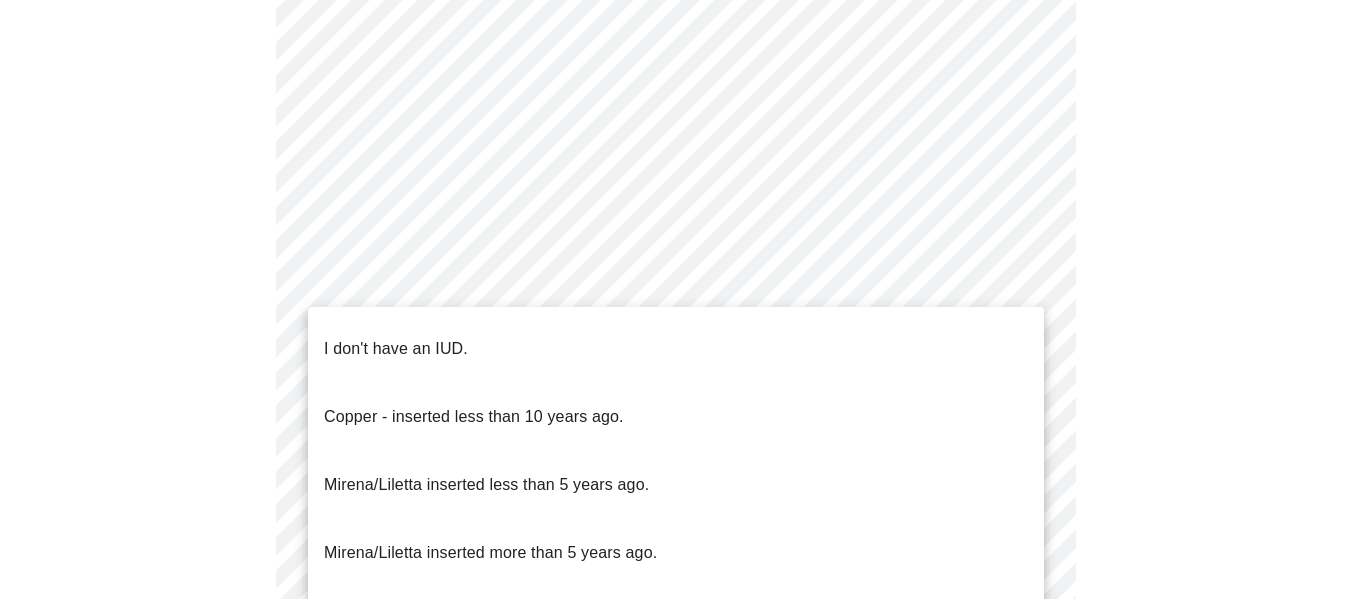 click on "I don't have an IUD." at bounding box center [396, 349] 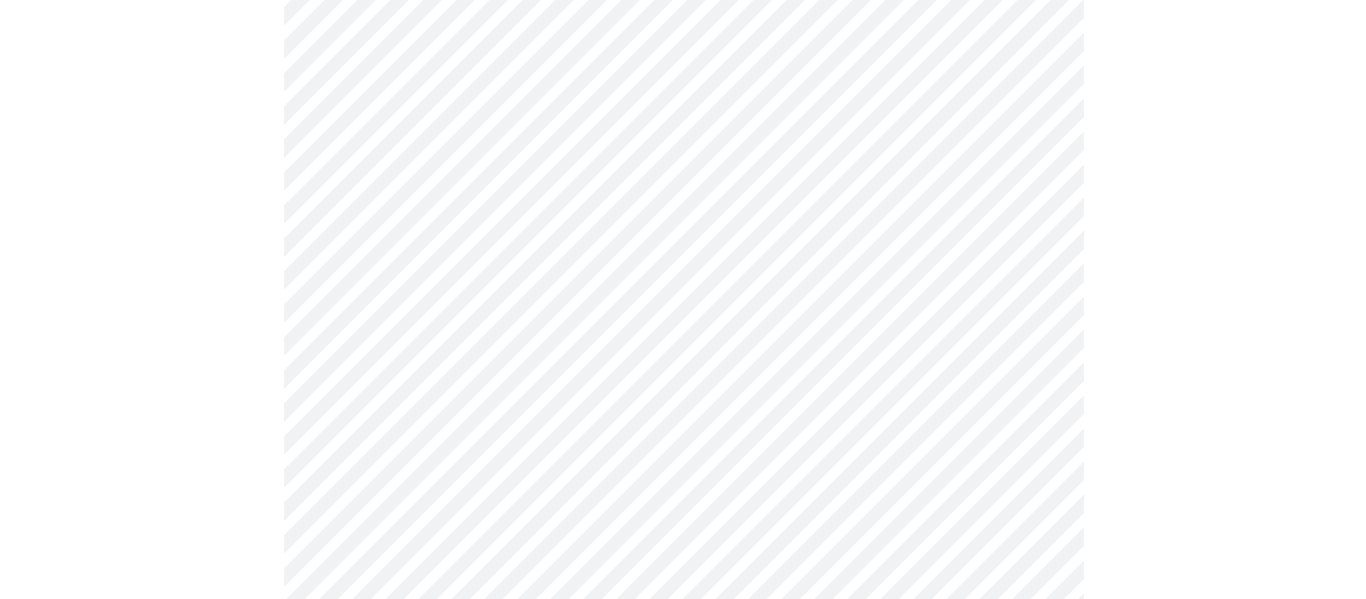 scroll, scrollTop: 1258, scrollLeft: 0, axis: vertical 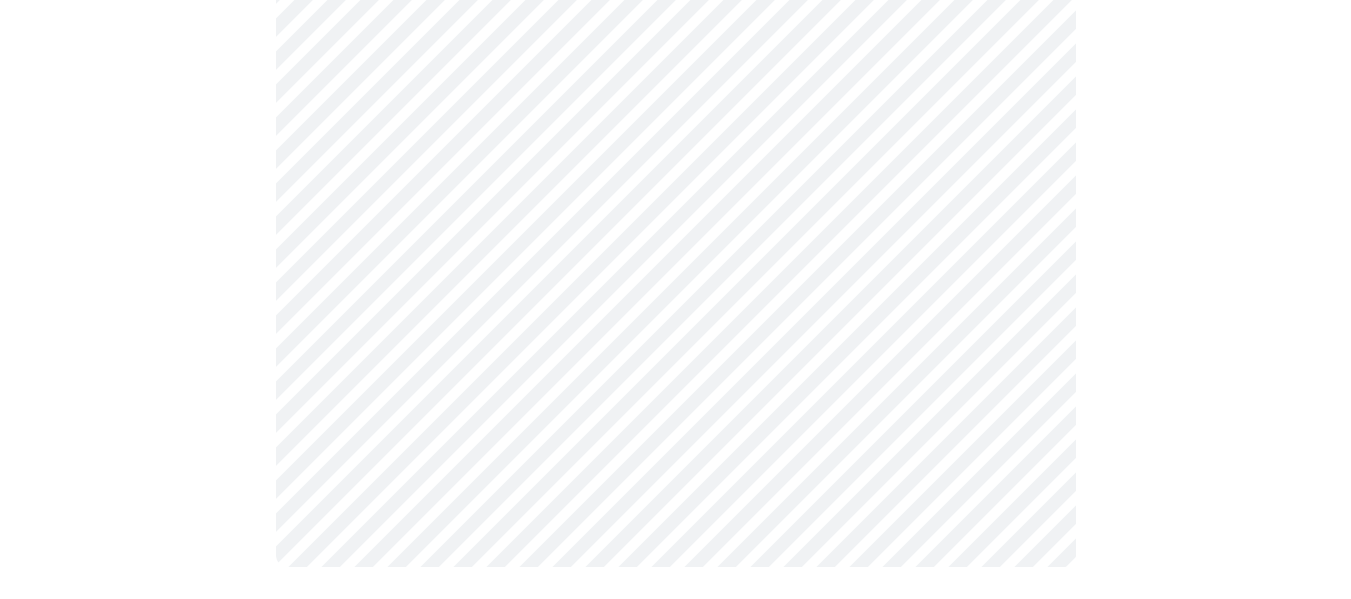 click on "MyMenopauseRx Appointments Messaging Labs 1 Uploads Medications Community Refer a Friend Hi [FIRST]   Intake Questions for [DAY], [MONTH] [DAY_NUM] [YEAR] @ [TIME]-[TIME] [TIMEZONE] 4  /  13 Settings Billing Invoices Log out" at bounding box center [675, -322] 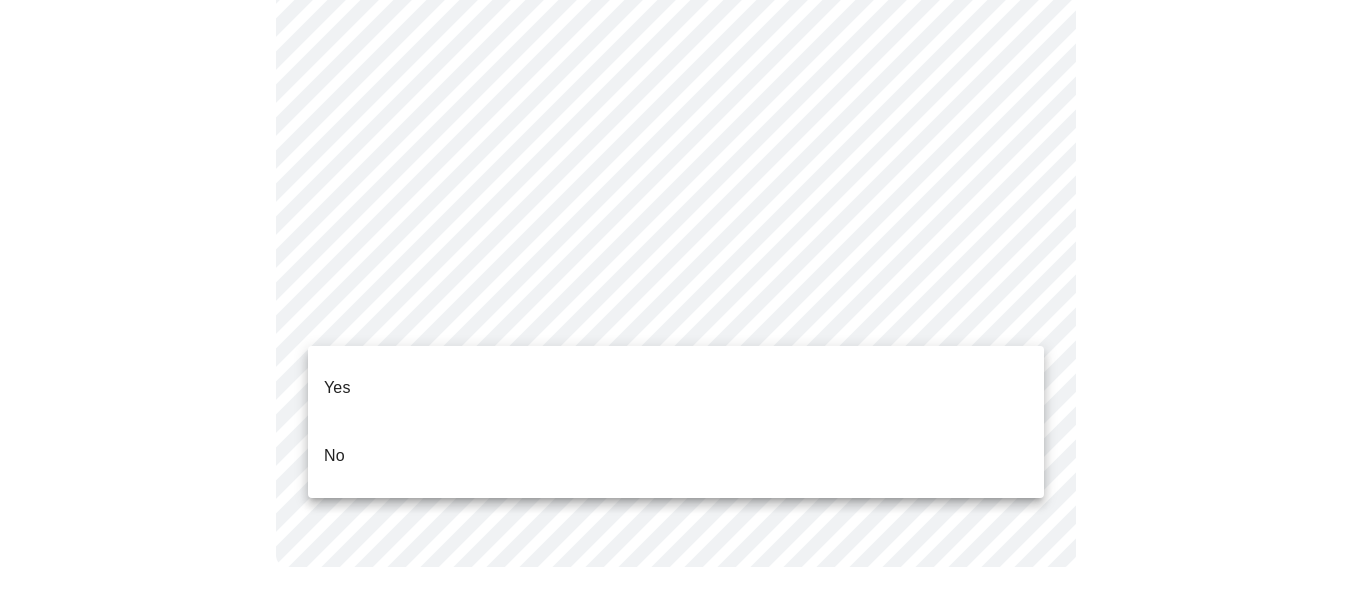 click on "Yes" at bounding box center (337, 388) 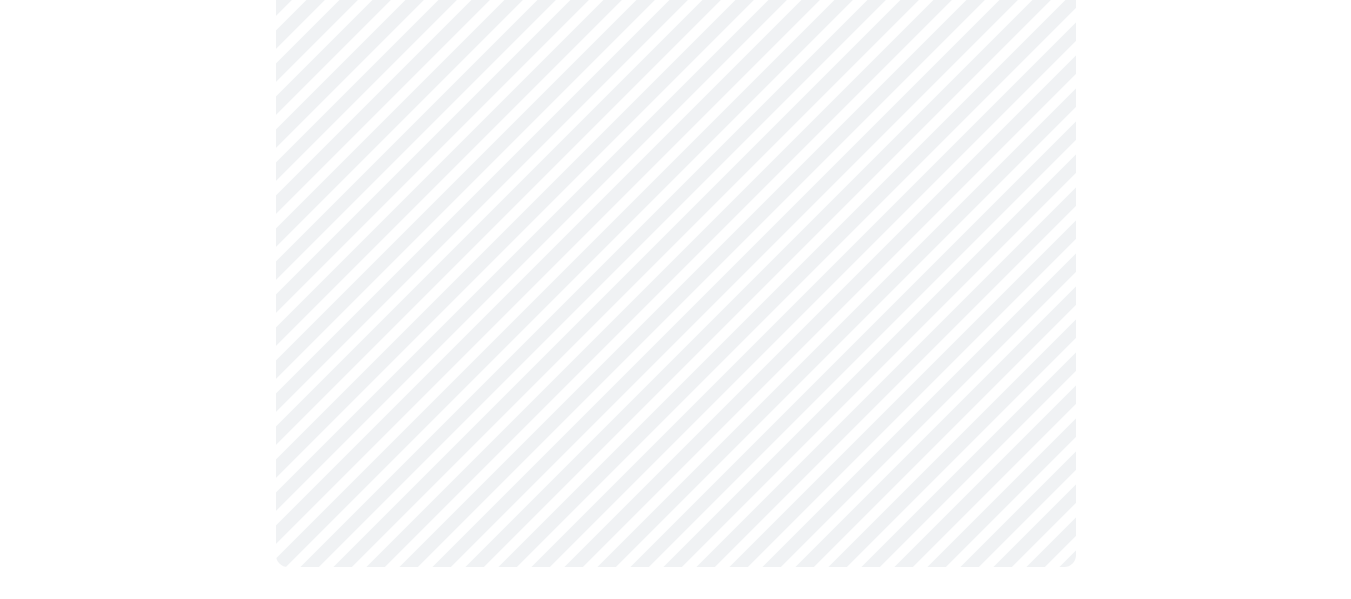 scroll, scrollTop: 0, scrollLeft: 0, axis: both 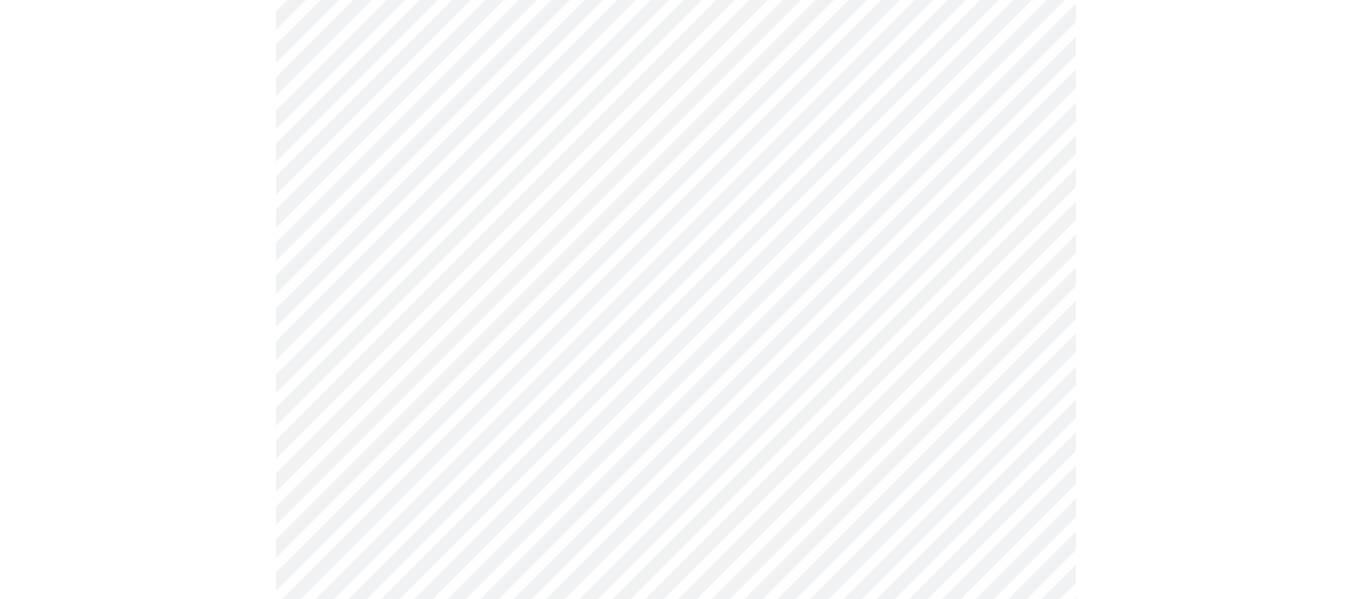 click on "MyMenopauseRx Appointments Messaging Labs 1 Uploads Medications Community Refer a Friend Hi [FIRST]   Intake Questions for [DAY], [MONTH] [DAY_NUM] [YEAR] @ [TIME]-[TIME] [TIMEZONE] 7  /  13 Settings Billing Invoices Log out" at bounding box center [675, -2098] 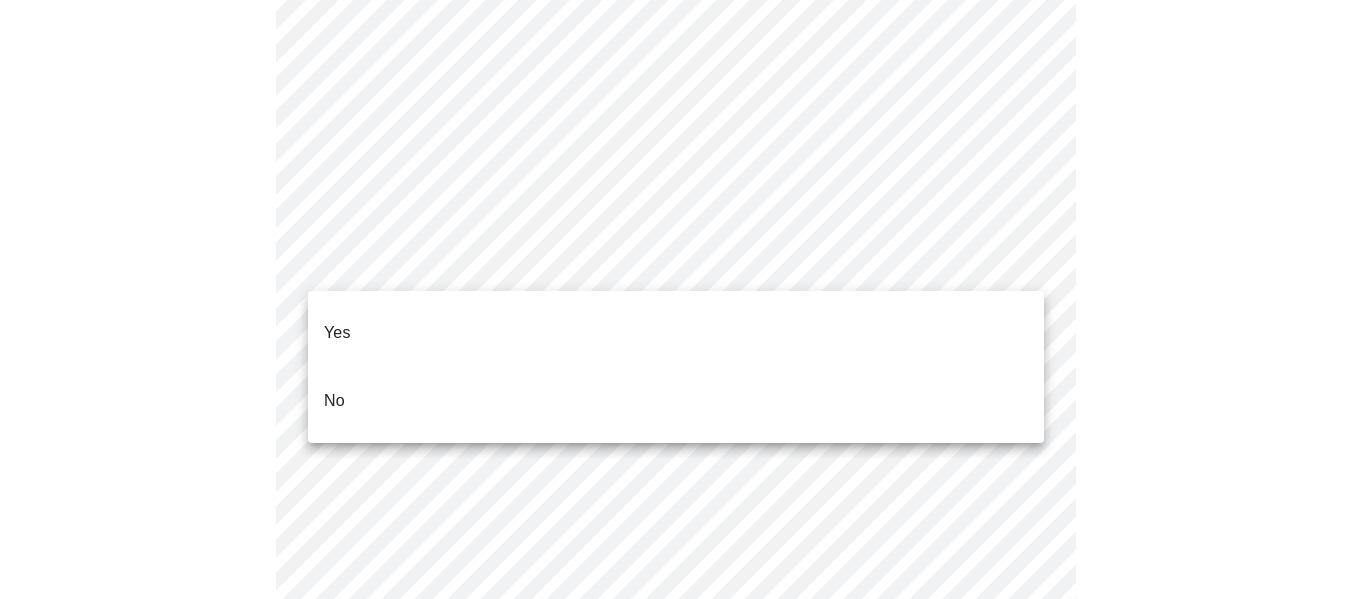 click on "No" at bounding box center [676, 401] 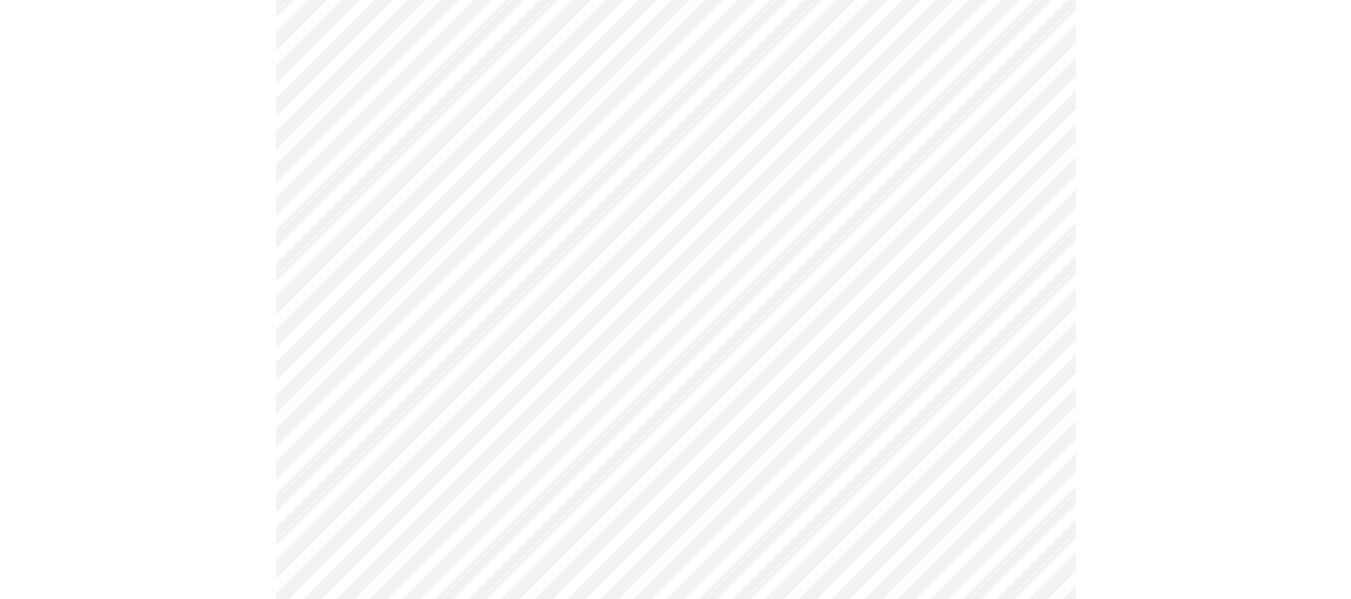 scroll, scrollTop: 1605, scrollLeft: 0, axis: vertical 